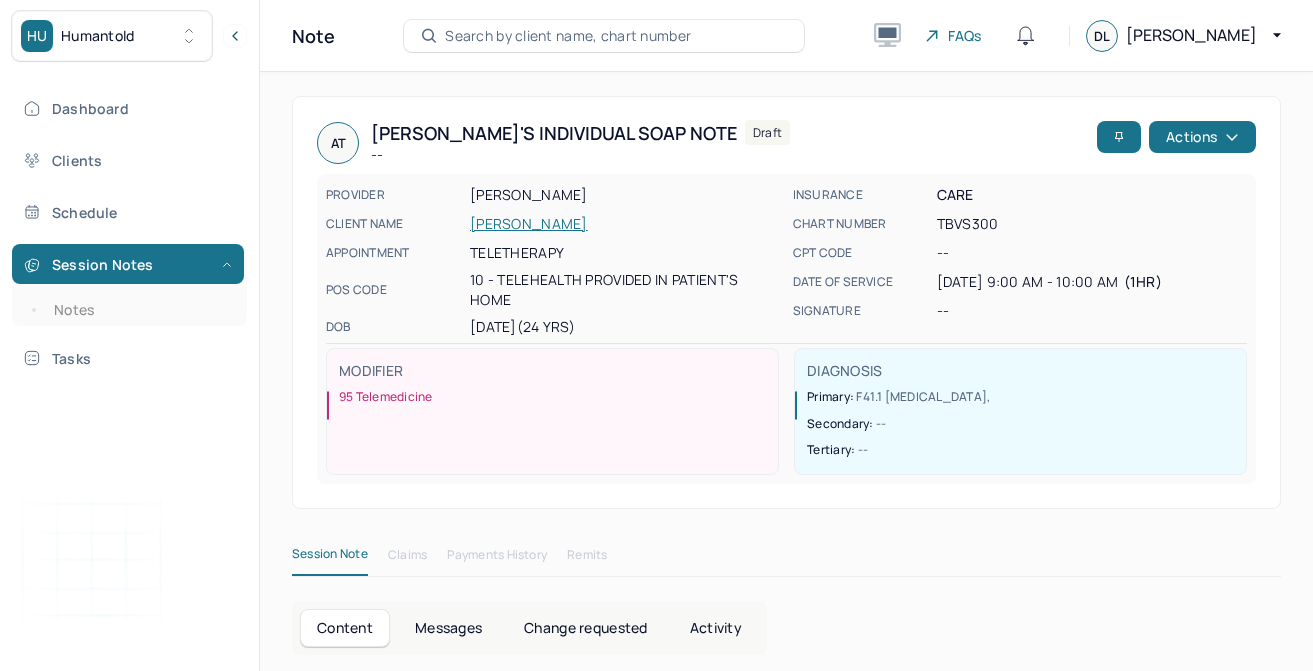 scroll, scrollTop: 0, scrollLeft: 0, axis: both 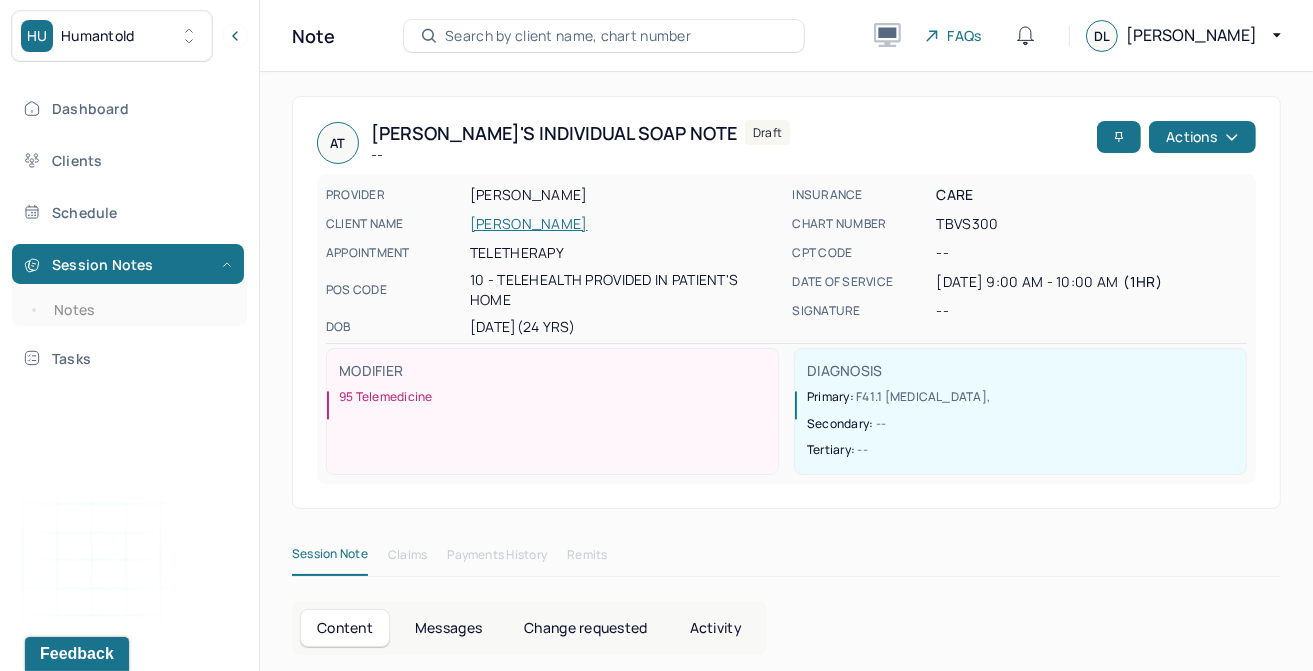 click on "[PERSON_NAME]" at bounding box center [625, 224] 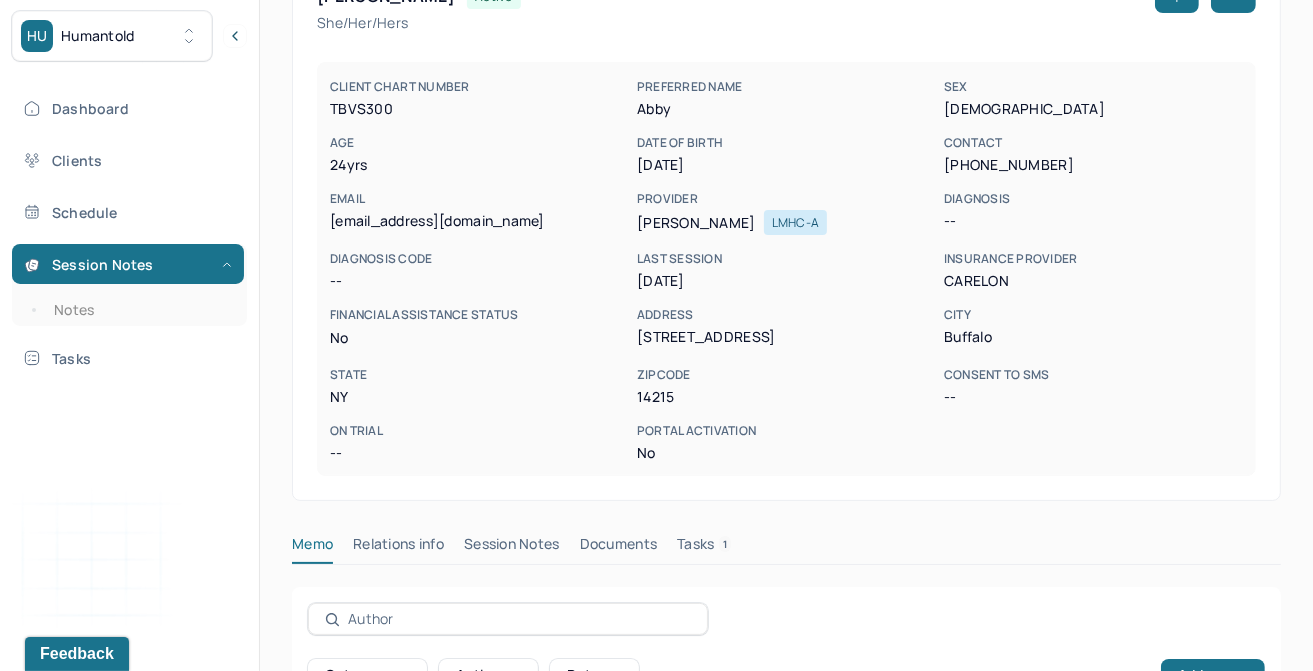 scroll, scrollTop: 375, scrollLeft: 0, axis: vertical 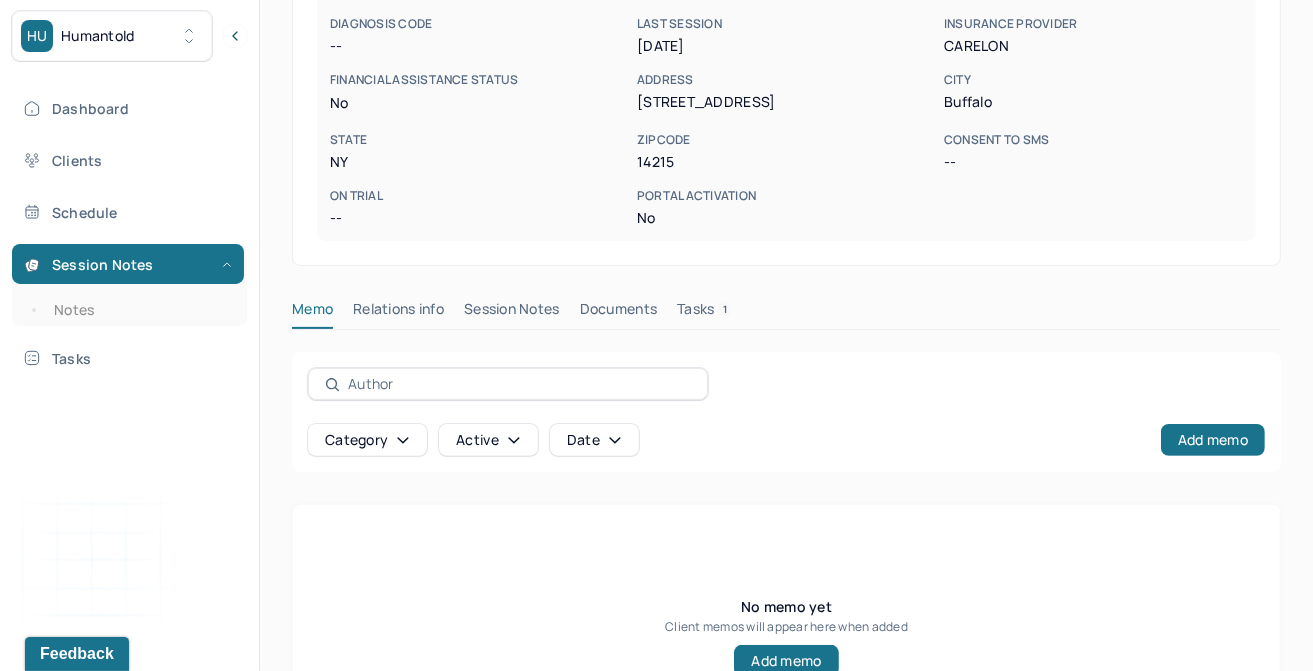 click on "Session Notes" at bounding box center [512, 313] 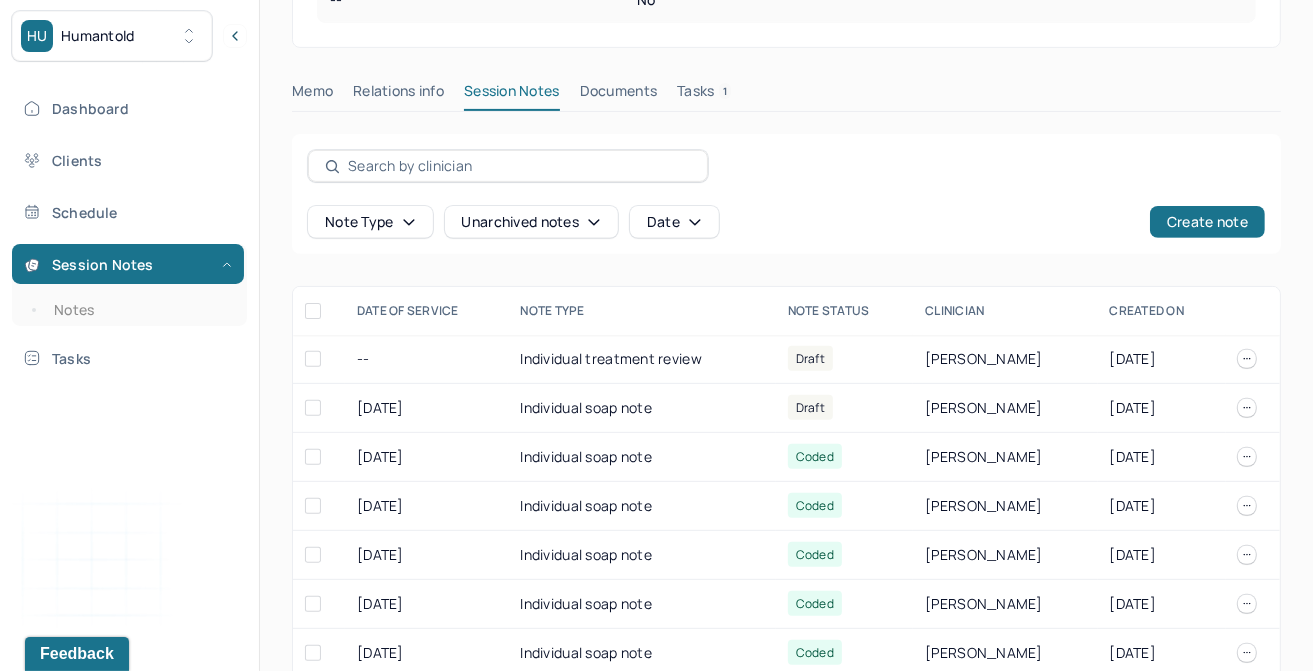 scroll, scrollTop: 621, scrollLeft: 0, axis: vertical 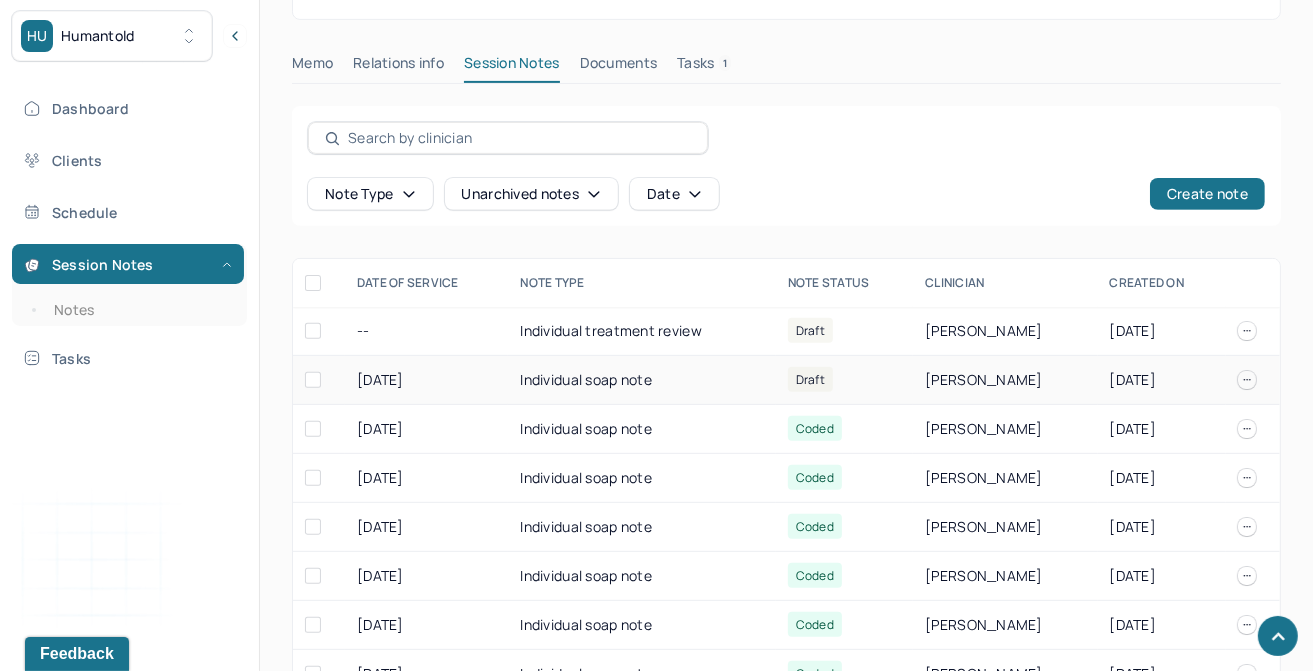 click on "Draft" at bounding box center [844, 380] 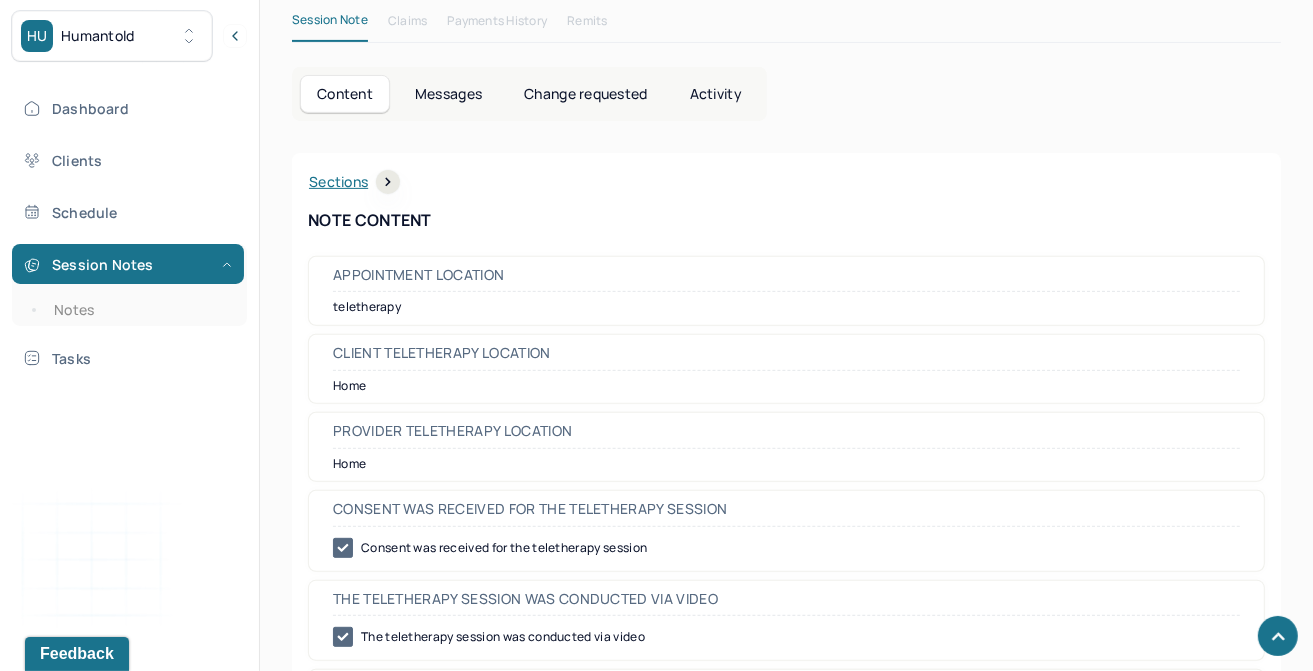scroll, scrollTop: 0, scrollLeft: 0, axis: both 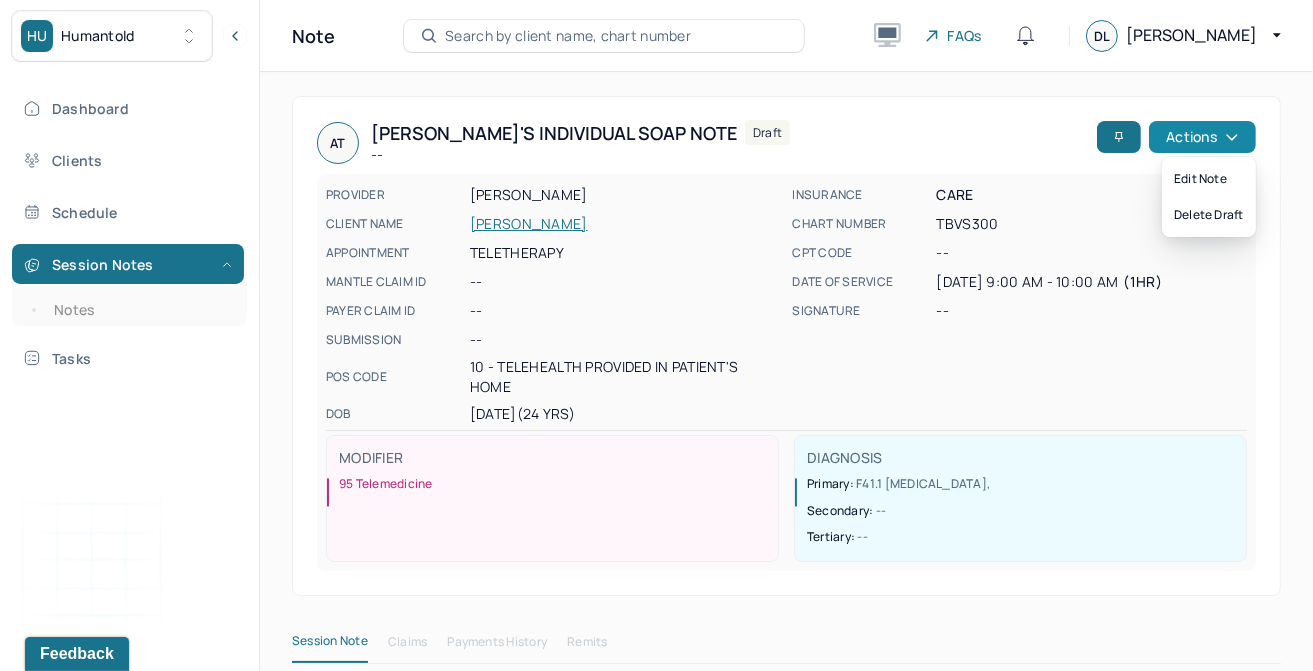 click on "Actions" at bounding box center [1202, 137] 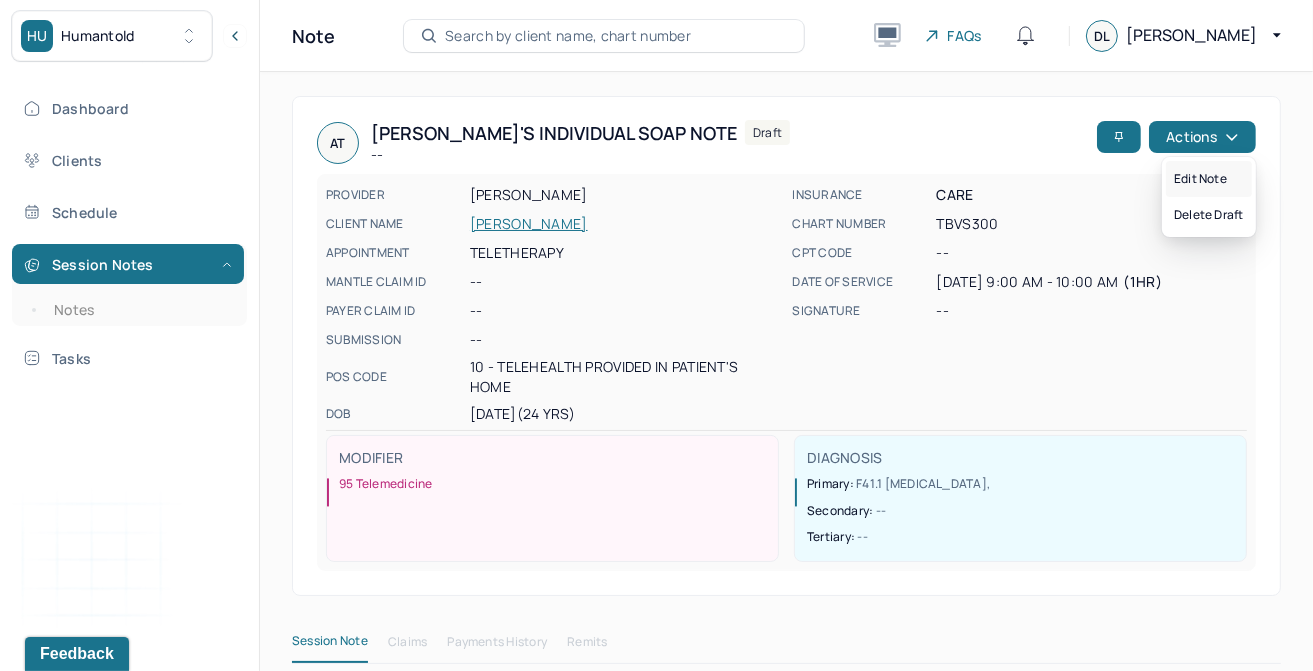 click on "Edit note" at bounding box center [1209, 179] 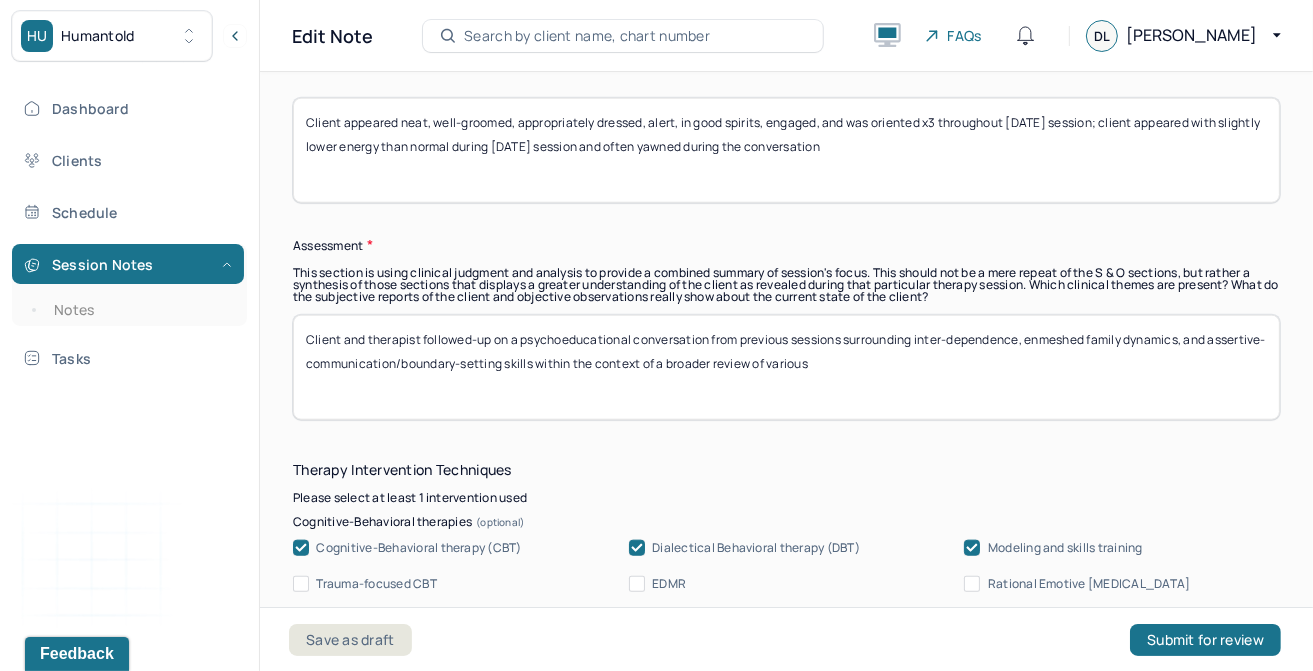 scroll, scrollTop: 1640, scrollLeft: 0, axis: vertical 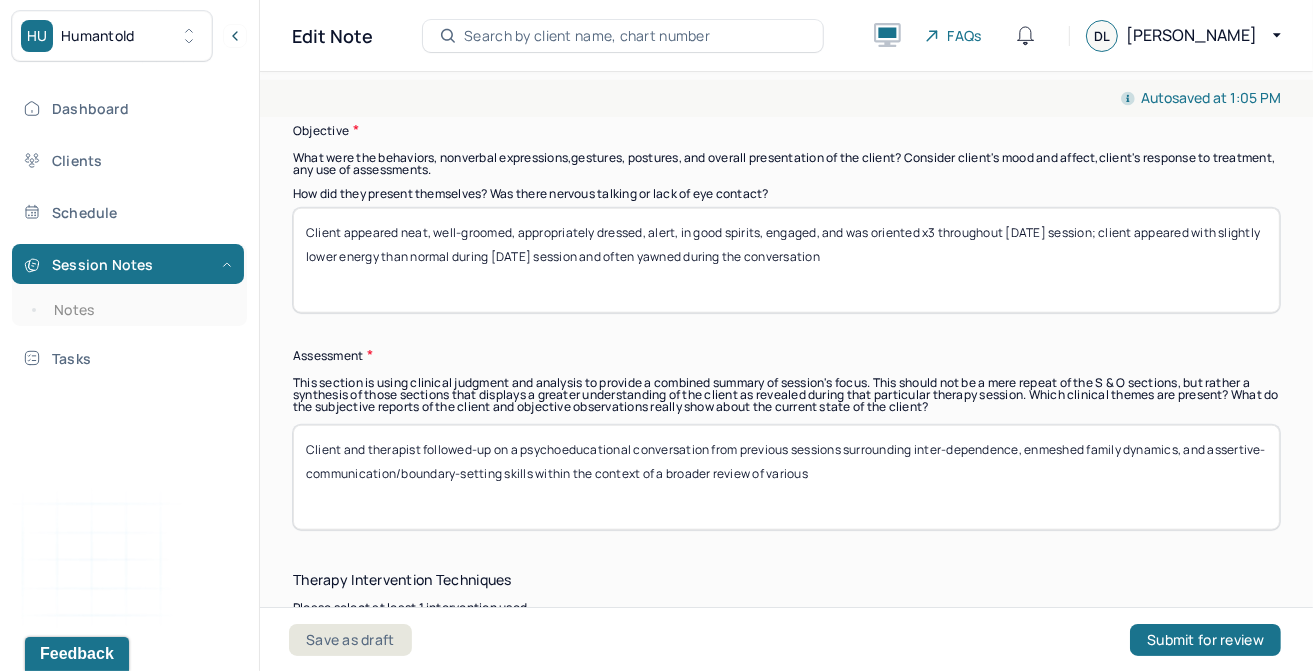 drag, startPoint x: 879, startPoint y: 479, endPoint x: 774, endPoint y: 466, distance: 105.801704 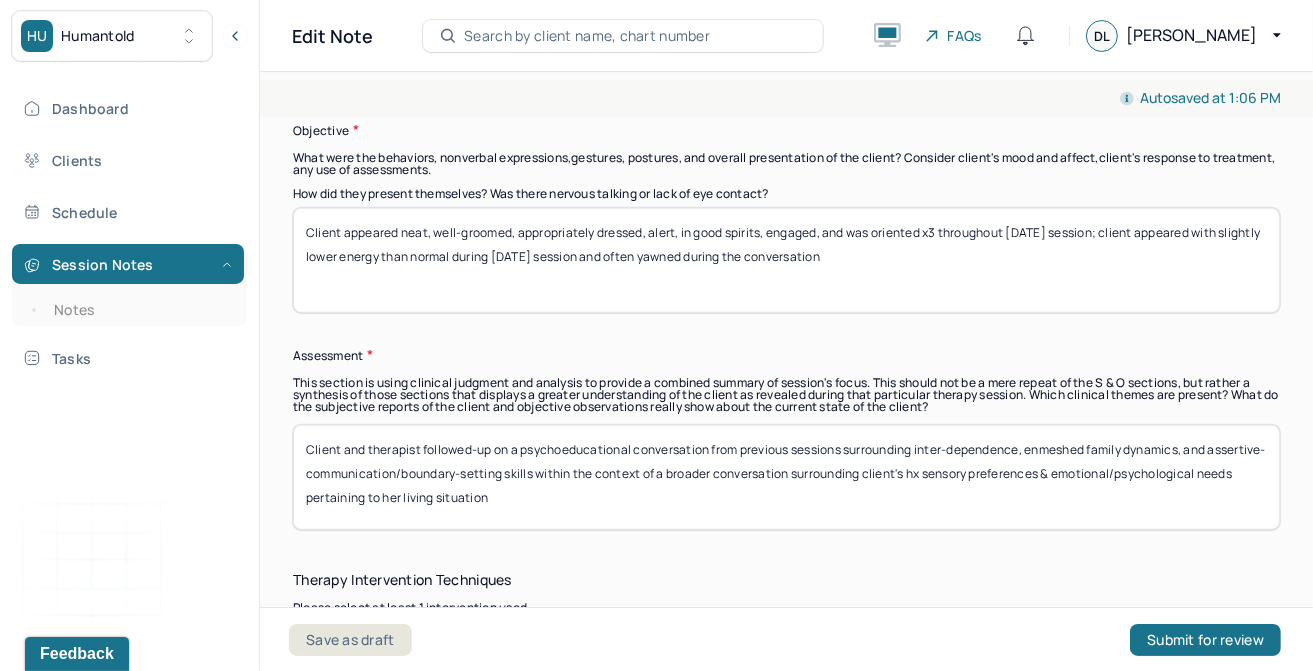 click on "Client and therapist followed-up on a psychoeducational conversation from previous sessions surrounding inter-dependence, enmeshed family dynamics, and assertive-communication/boundary-setting skills within the context of a broader conversation surrounding client's hx sensory preferences & emotional/psychological needs pertaining to her living situation" at bounding box center [786, 477] 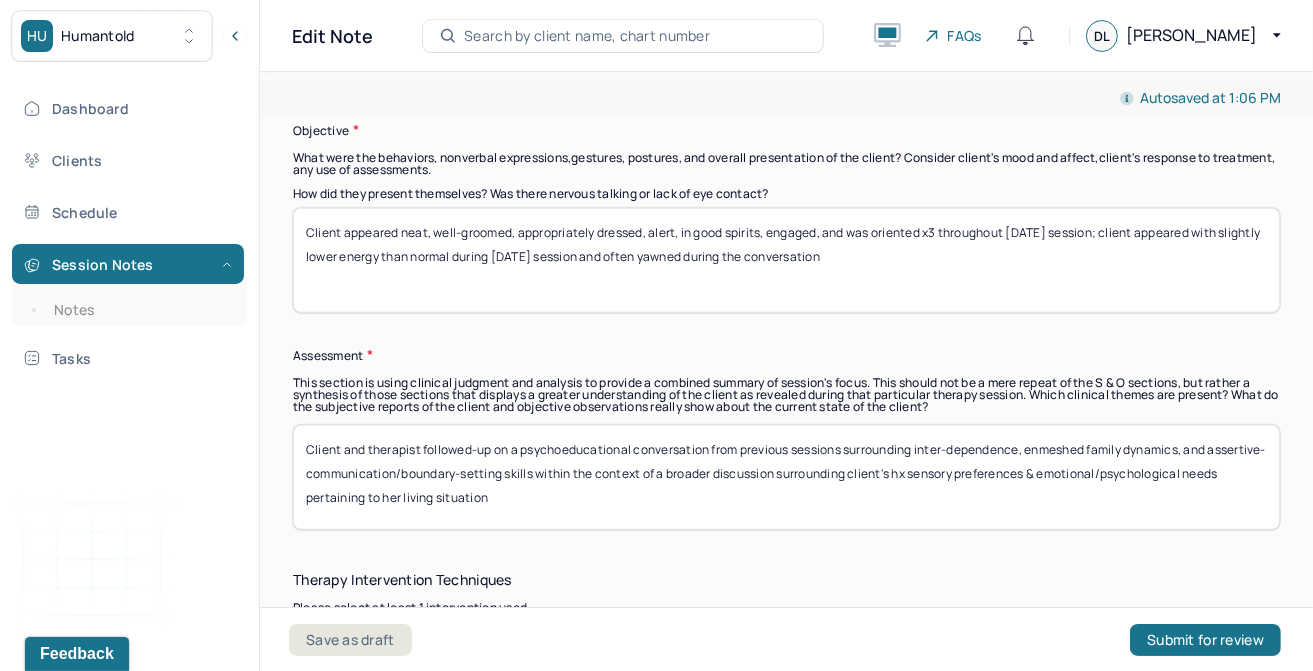 click on "Client and therapist followed-up on a psychoeducational conversation from previous sessions surrounding inter-dependence, enmeshed family dynamics, and assertive-communication/boundary-setting skills within the context of a broader conversation surrounding client's hx sensory preferences & emotional/psychological needs pertaining to her living situation" at bounding box center [786, 477] 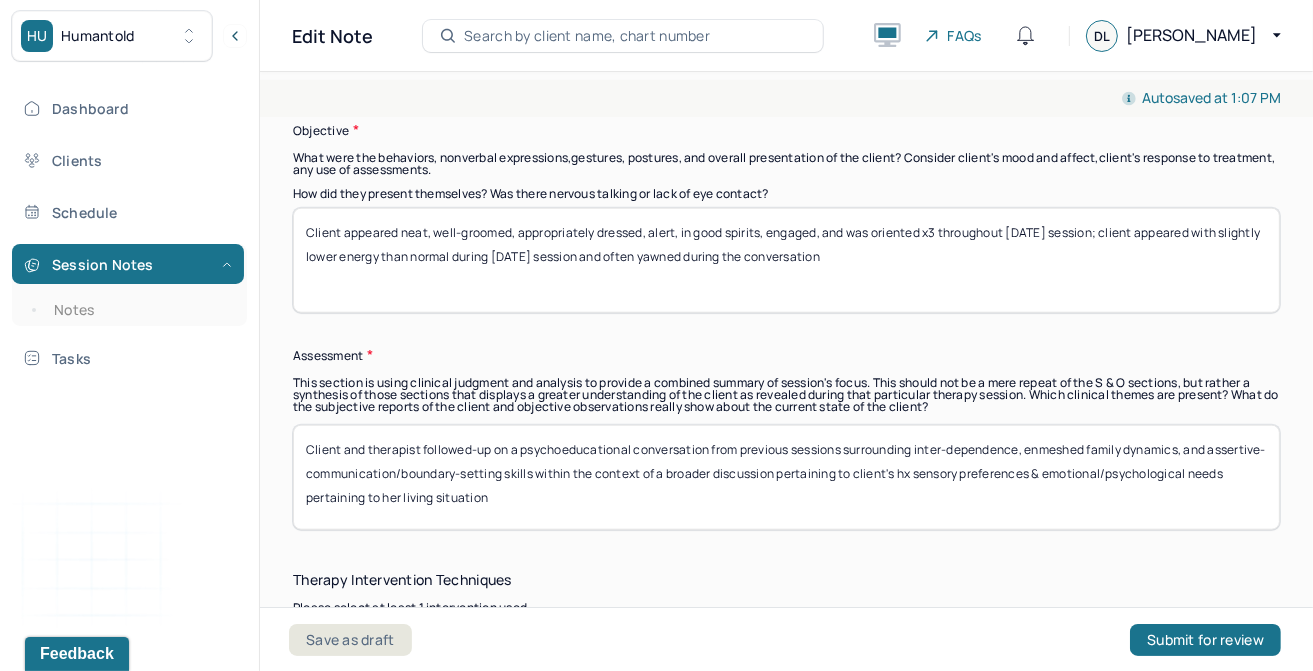 click on "Client and therapist followed-up on a psychoeducational conversation from previous sessions surrounding inter-dependence, enmeshed family dynamics, and assertive-communication/boundary-setting skills within the context of a broader discussion pertaining to client's hx sensory preferences & emotional/psychological needs pertaining to her living situation" at bounding box center [786, 477] 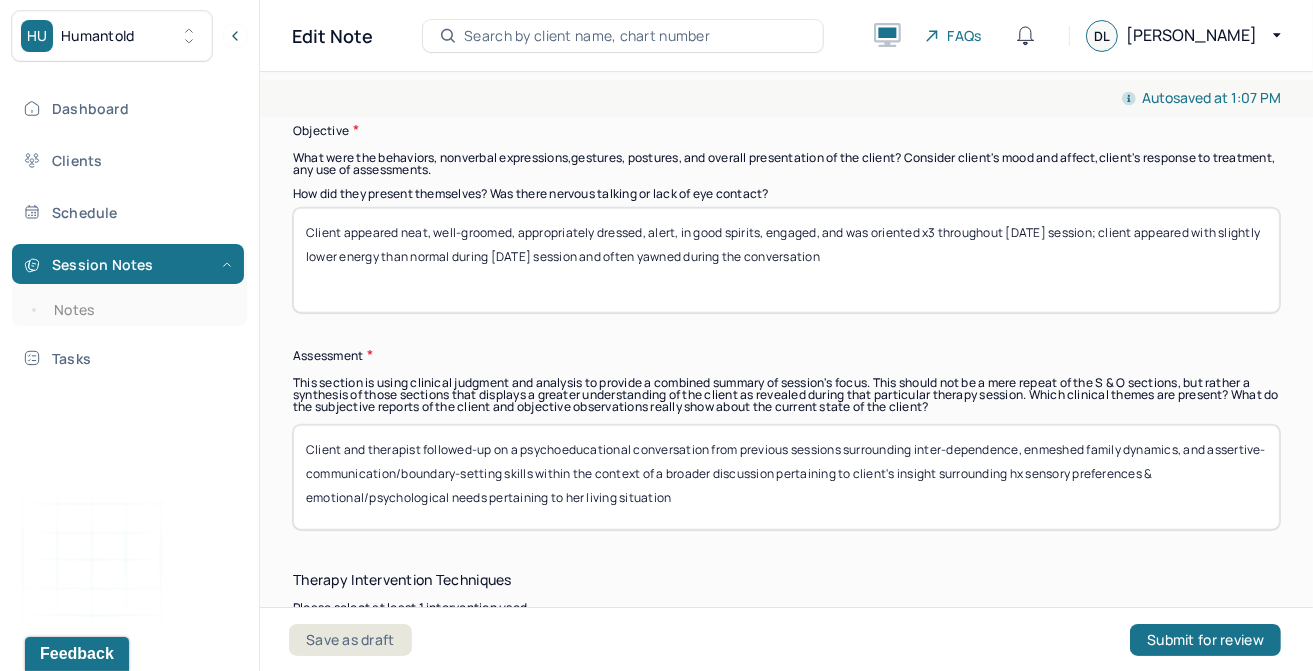 click on "Client and therapist followed-up on a psychoeducational conversation from previous sessions surrounding inter-dependence, enmeshed family dynamics, and assertive-communication/boundary-setting skills within the context of a broader discussion pertaining to client's insight surrounding hx sensory preferences & emotional/psychological needs pertaining to her living situation" at bounding box center [786, 477] 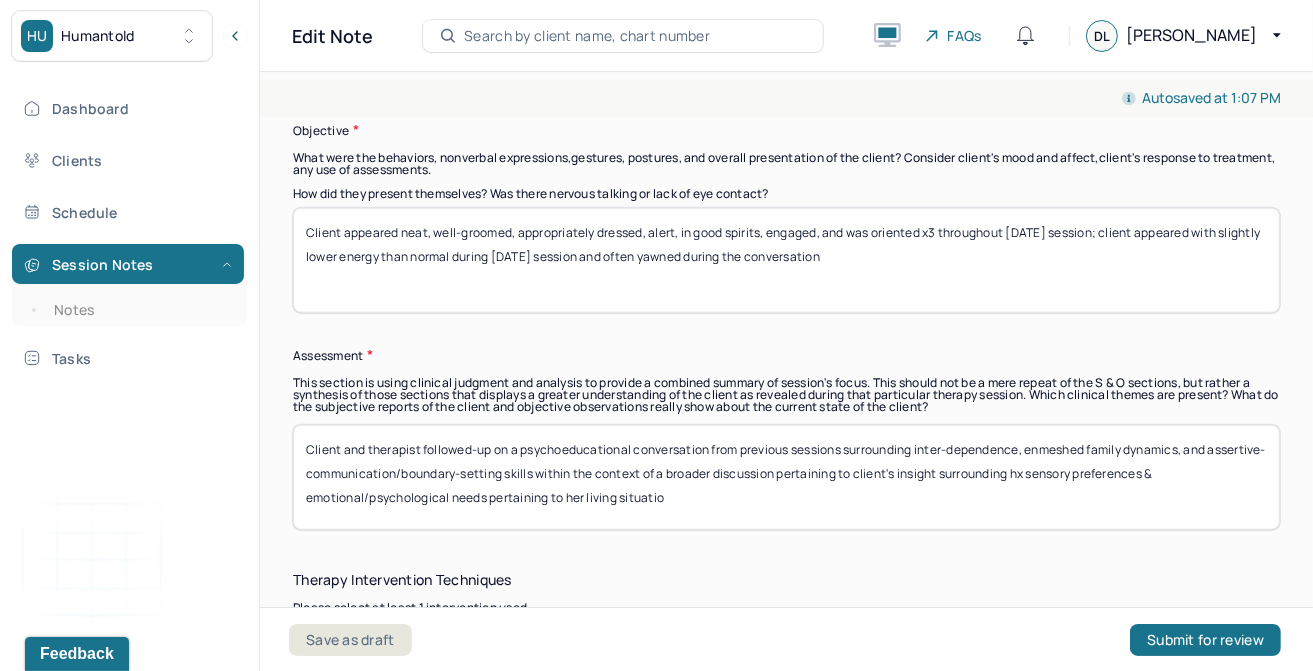 drag, startPoint x: 749, startPoint y: 510, endPoint x: 592, endPoint y: 473, distance: 161.30096 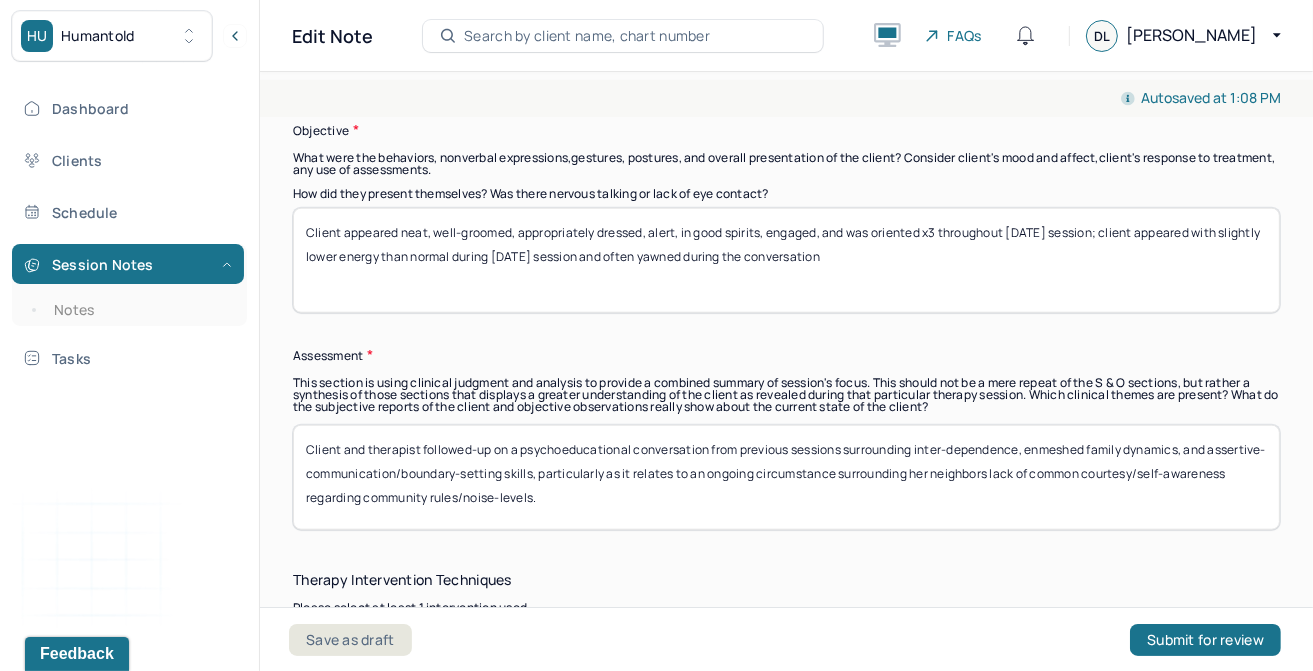 click on "Client and therapist followed-up on a psychoeducational conversation from previous sessions surrounding inter-dependence, enmeshed family dynamics, and assertive-communication/boundary-setting skills, particularly as it relates to an ongoing circumstance surrounding her neighbors lack of common courtesy/self-awareness regarding community rules/noise-levels." at bounding box center [786, 477] 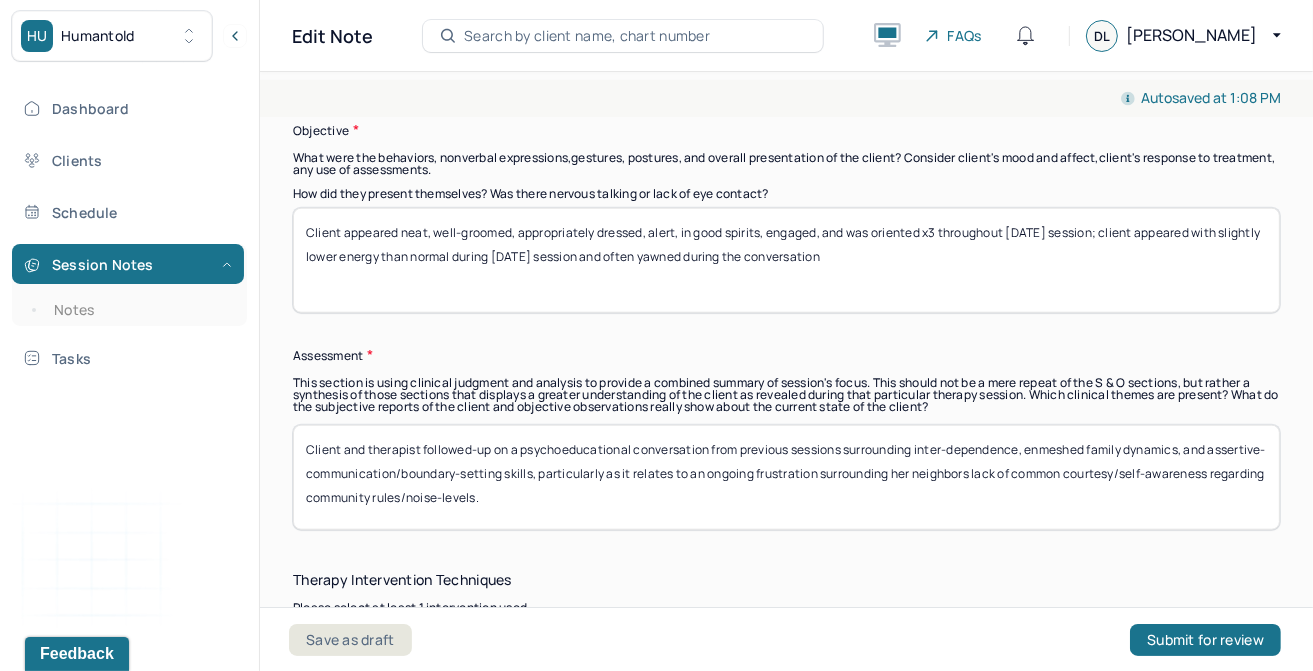 click on "Client and therapist followed-up on a psychoeducational conversation from previous sessions surrounding inter-dependence, enmeshed family dynamics, and assertive-communication/boundary-setting skills, particularly as it relates to an ongoing frustration surrounding her neighbors lack of common courtesy/self-awareness regarding community rules/noise-levels." at bounding box center (786, 477) 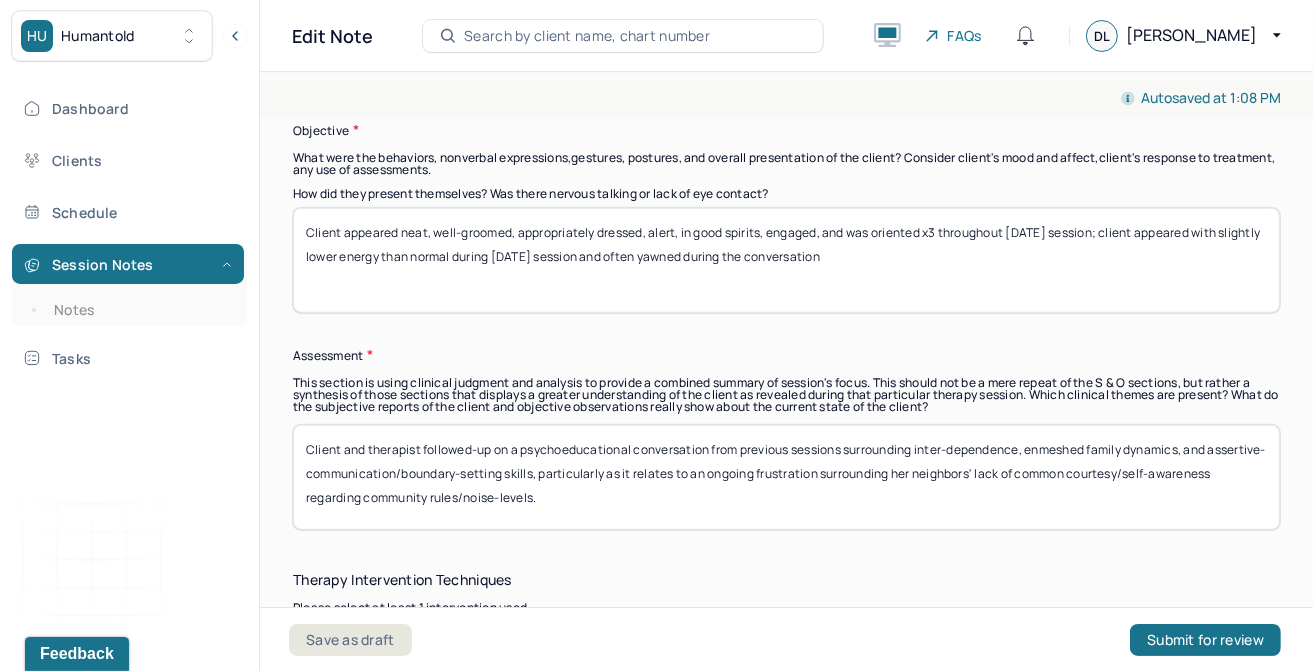 click on "Client and therapist followed-up on a psychoeducational conversation from previous sessions surrounding inter-dependence, enmeshed family dynamics, and assertive-communication/boundary-setting skills, particularly as it relates to an ongoing frustration surrounding her neighbors' lack of common courtesy/self-awareness regarding community rules/noise-levels." at bounding box center [786, 477] 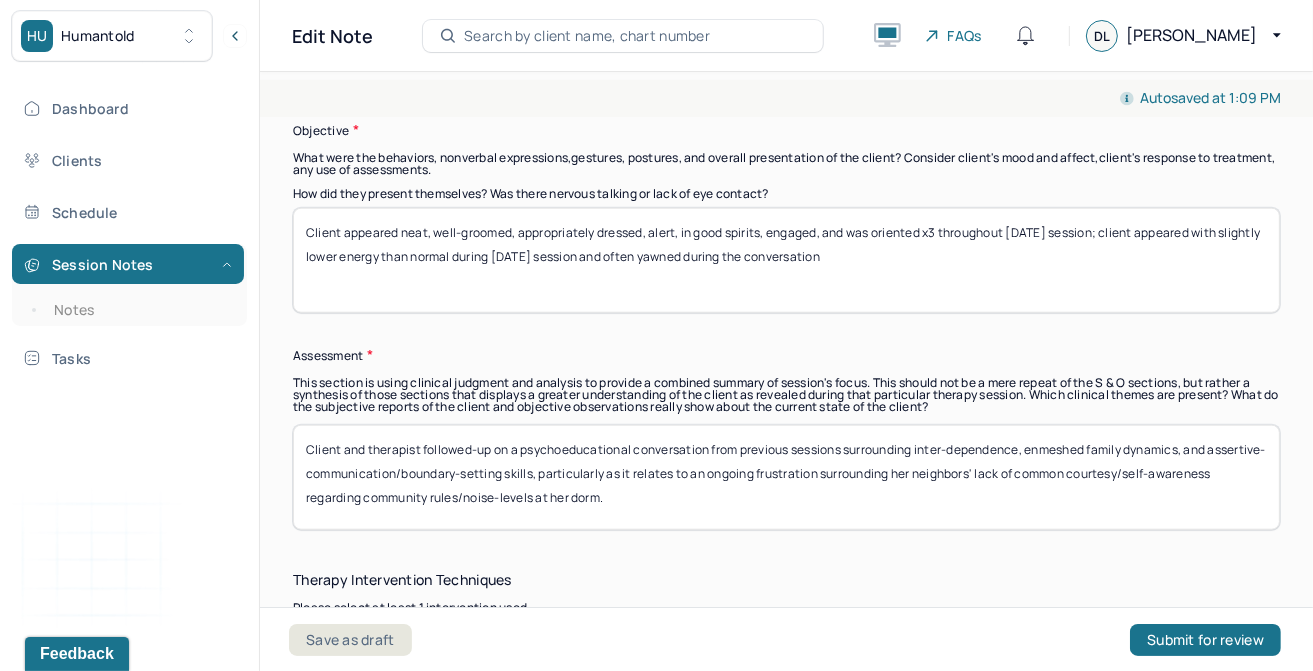 paste on "Client and therapist engaged in a few CBT, DBT, and psychodynamic techniques in order to build better emotional self-awareness and coping skills moving forward." 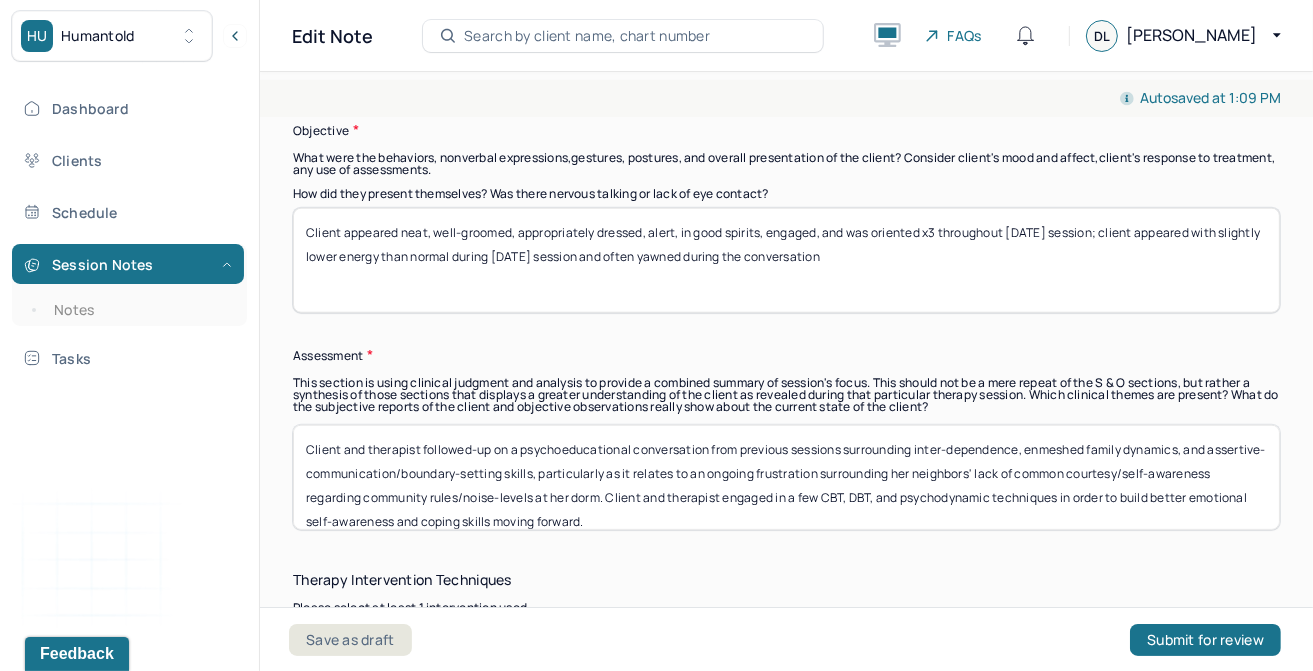 scroll, scrollTop: 17, scrollLeft: 0, axis: vertical 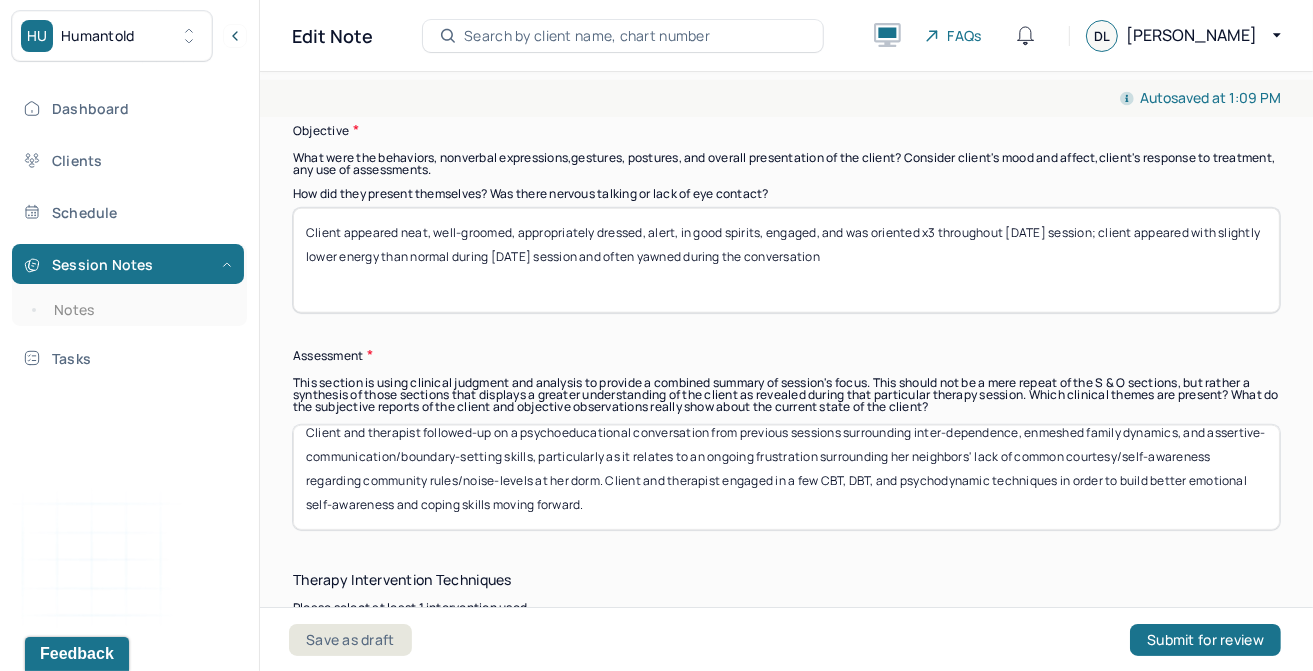 type on "Client and therapist followed-up on a psychoeducational conversation from previous sessions surrounding inter-dependence, enmeshed family dynamics, and assertive-communication/boundary-setting skills, particularly as it relates to an ongoing frustration surrounding her neighbors' lack of common courtesy/self-awareness regarding community rules/noise-levels at her dorm. Client and therapist engaged in a few CBT, DBT, and psychodynamic techniques in order to build better emotional self-awareness and coping skills moving forward." 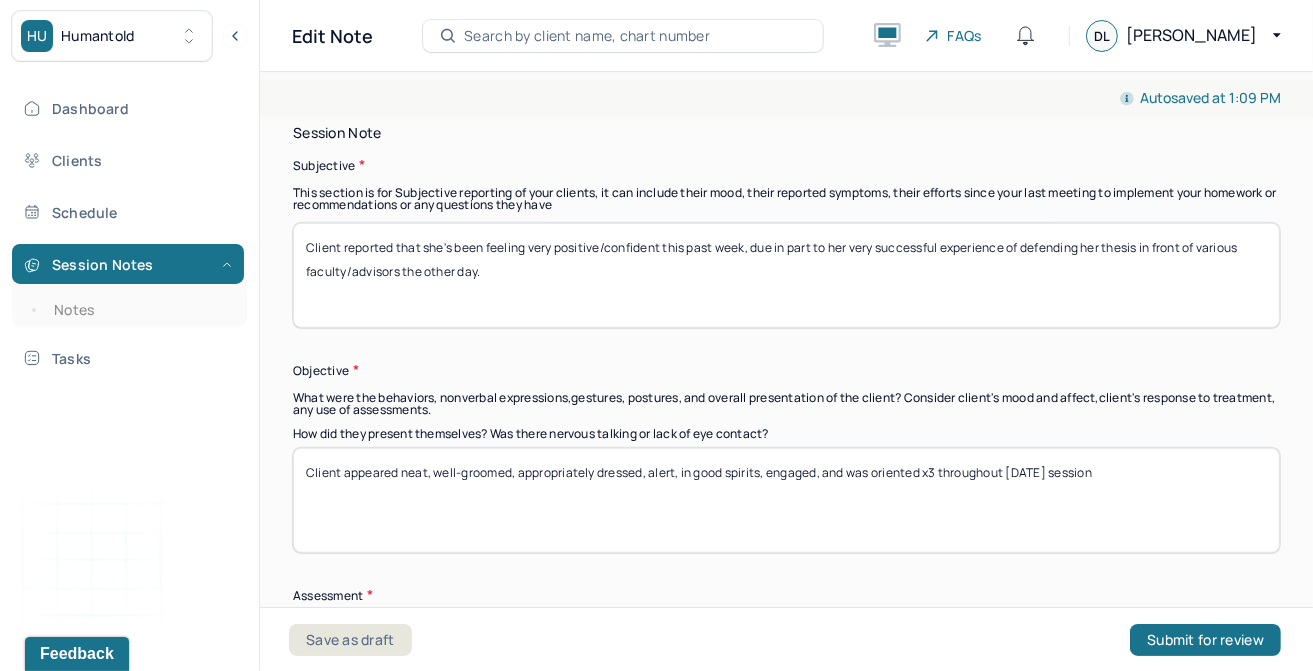 scroll, scrollTop: 1252, scrollLeft: 0, axis: vertical 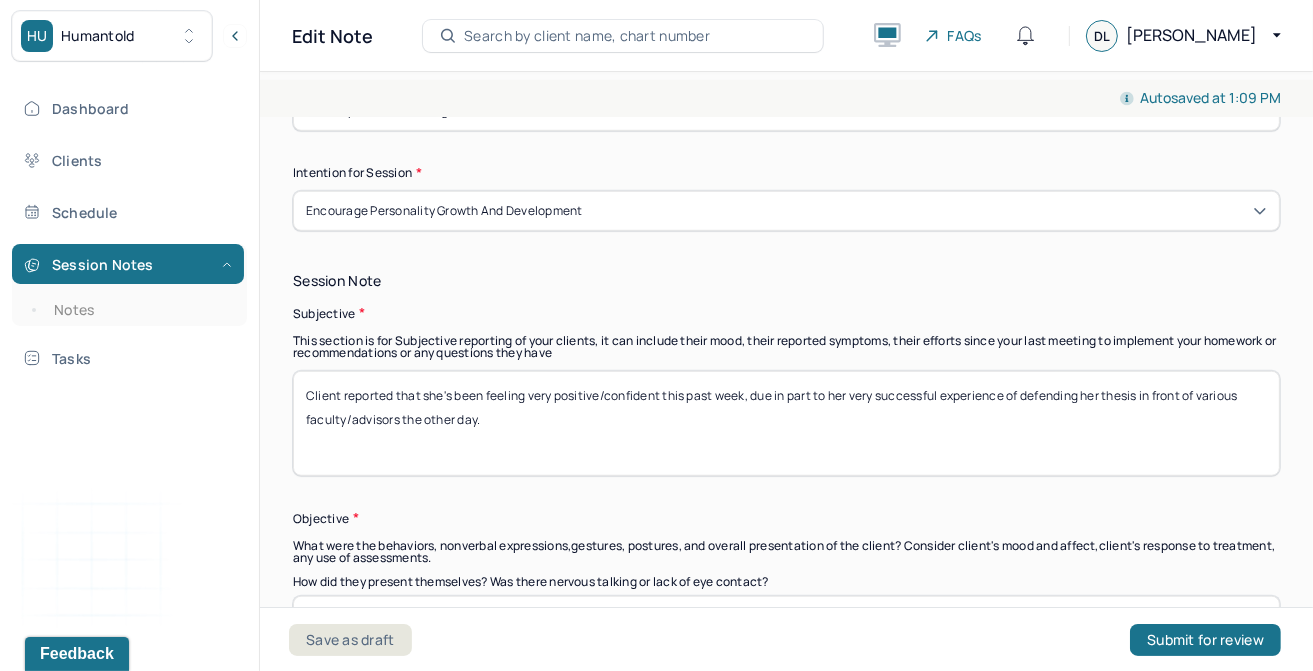 type on "Client appeared neat, well-groomed, appropriately dressed, alert, in good spirits, engaged, and was oriented x3 throughout [DATE] session" 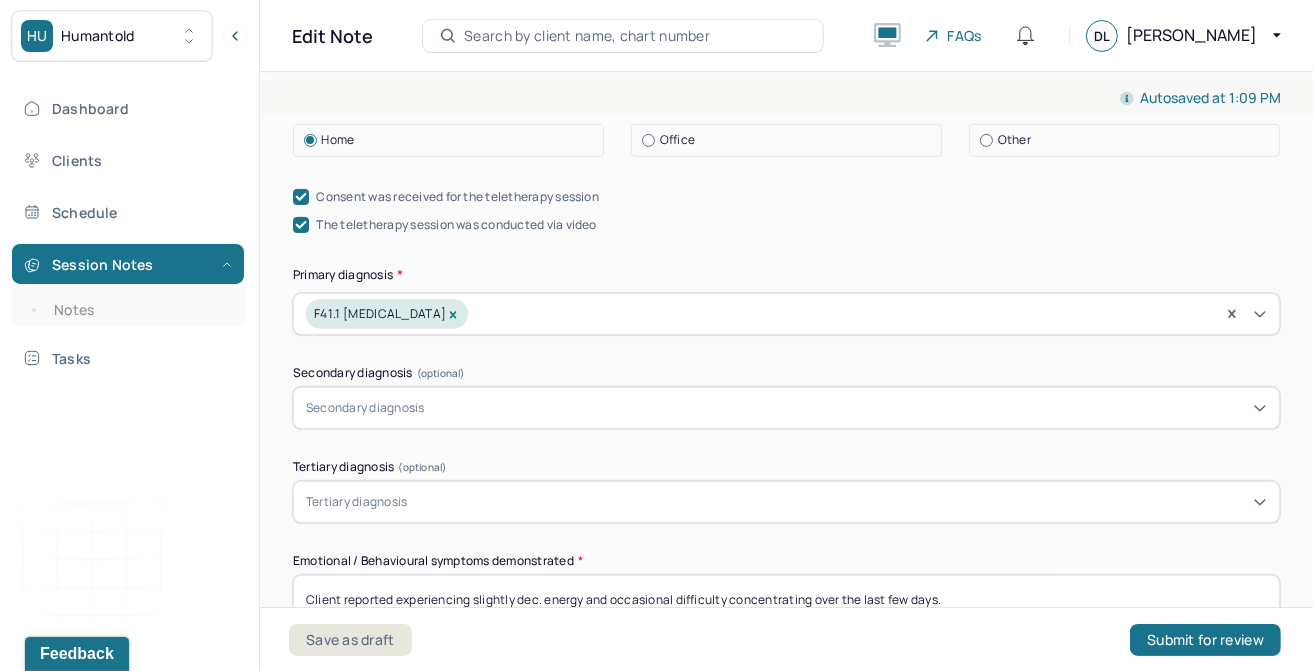 scroll, scrollTop: 934, scrollLeft: 0, axis: vertical 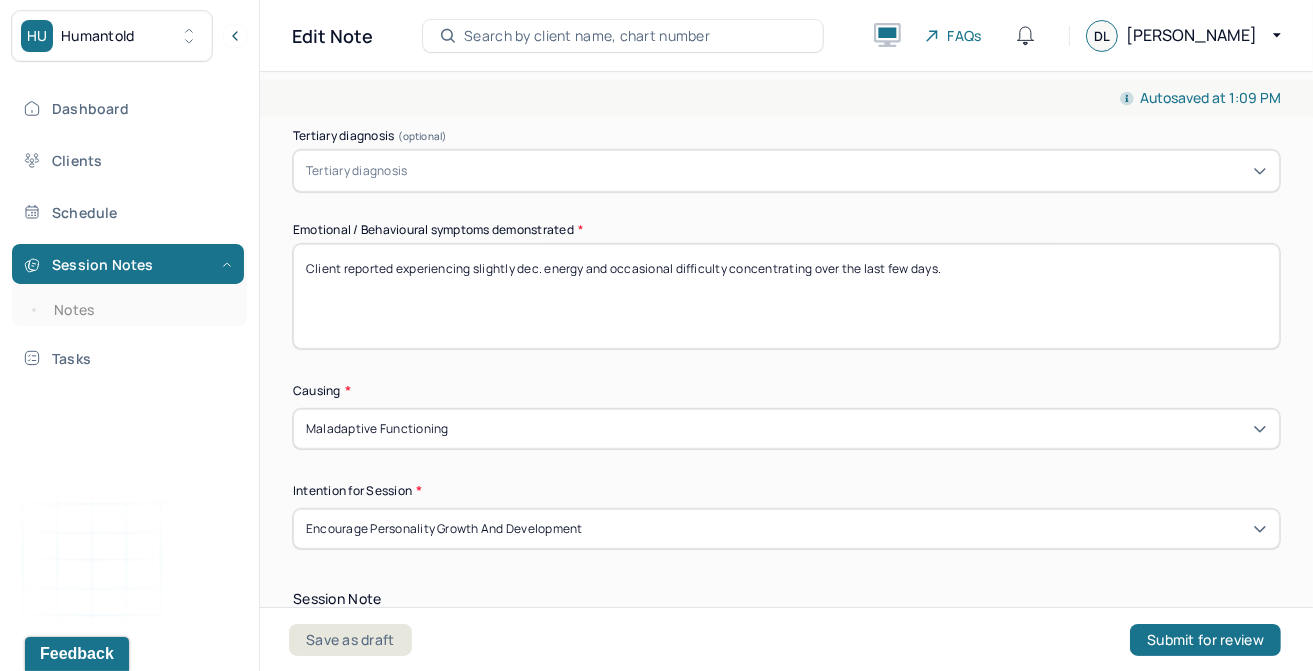 type on "Client reported that she's been feeling good this past week and that she's looking forward to visiting the campus library later this afternoon to catch-up on some reading." 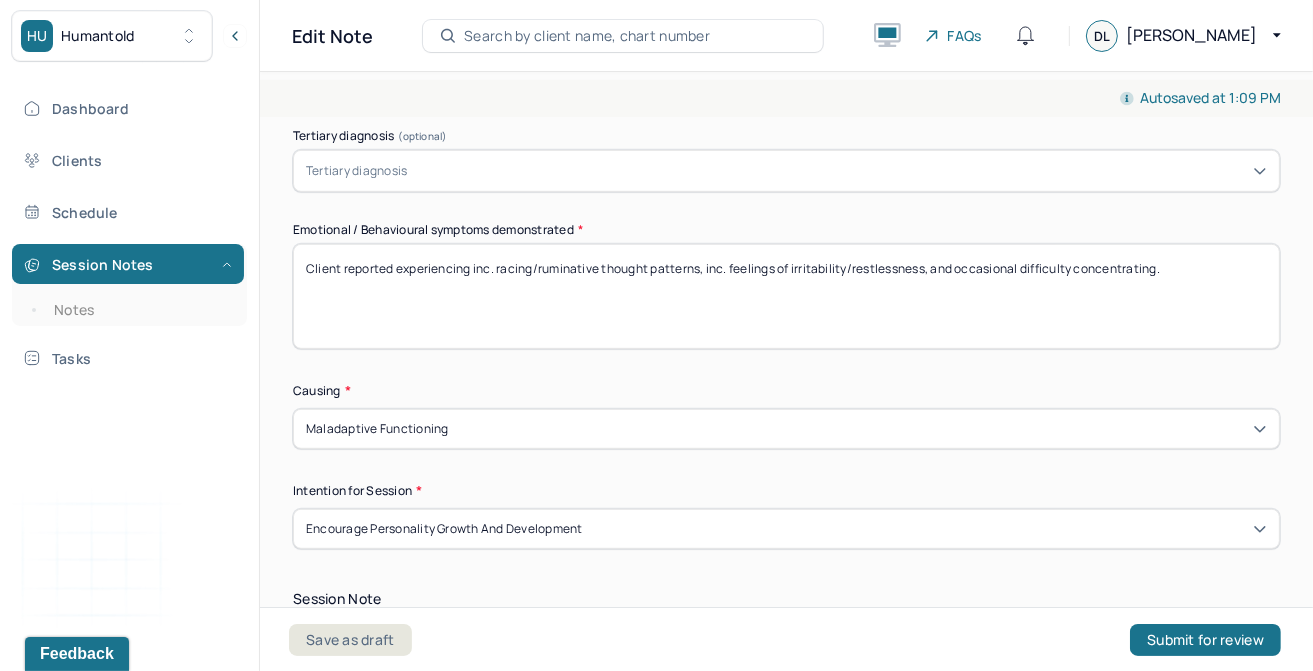 scroll, scrollTop: 0, scrollLeft: 0, axis: both 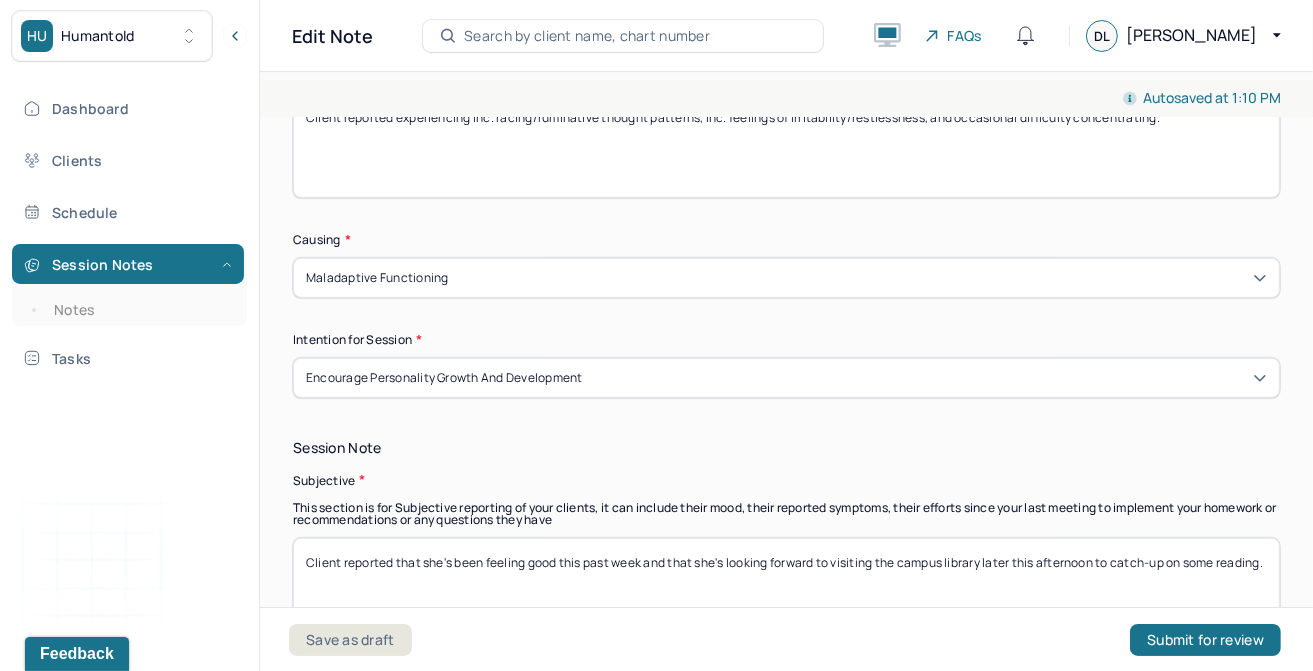 type on "Client reported experiencing inc. racing/ruminative thought patterns, inc. feelings of irritability/restlessness, and occasional difficulty concentrating." 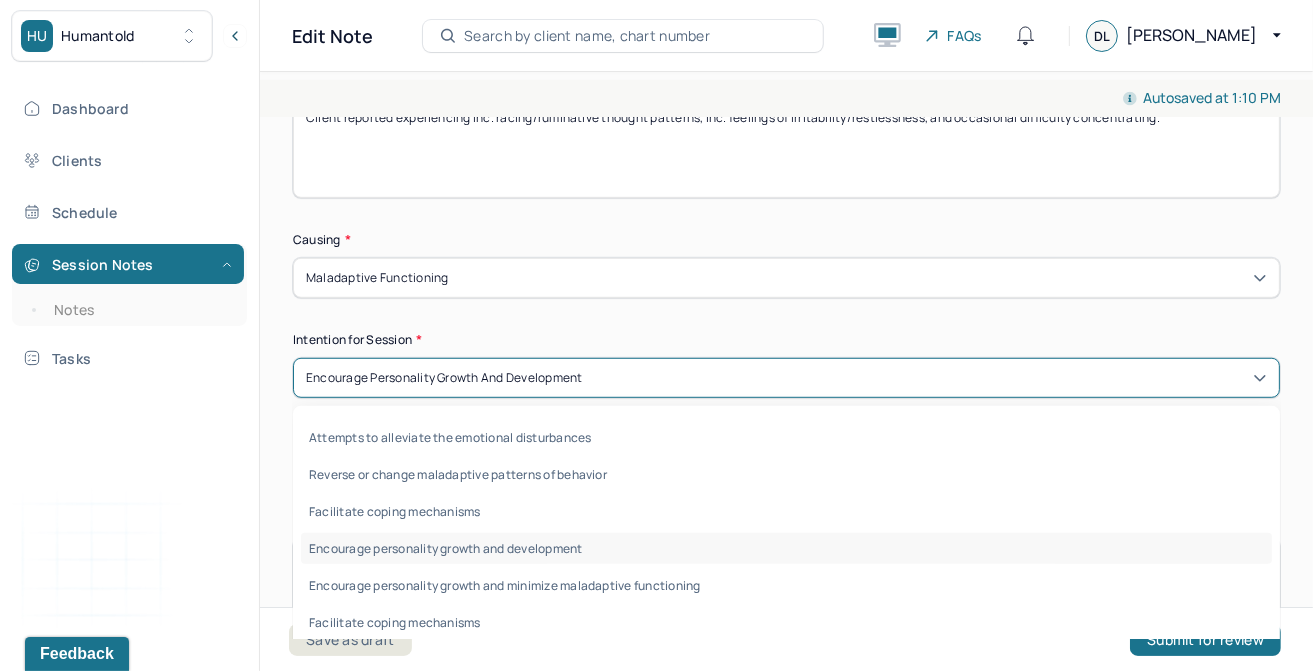 click on "Encourage personality growth and development" at bounding box center (786, 378) 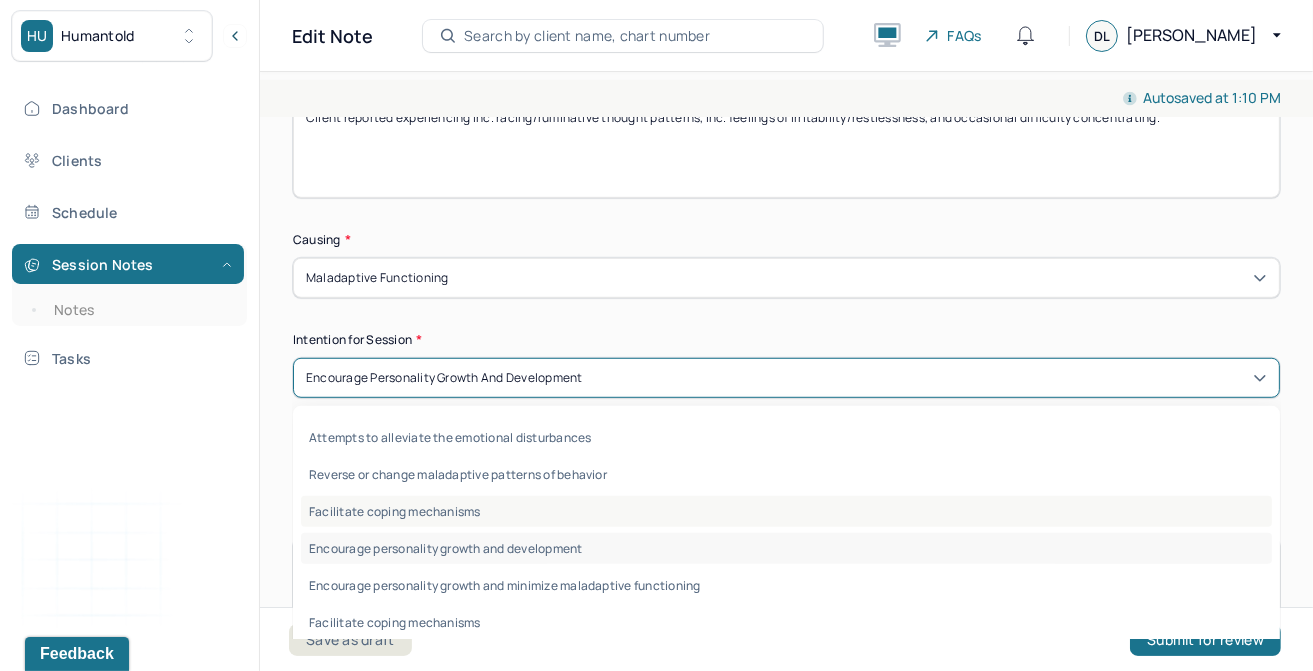 click on "Facilitate coping mechanisms" at bounding box center [786, 511] 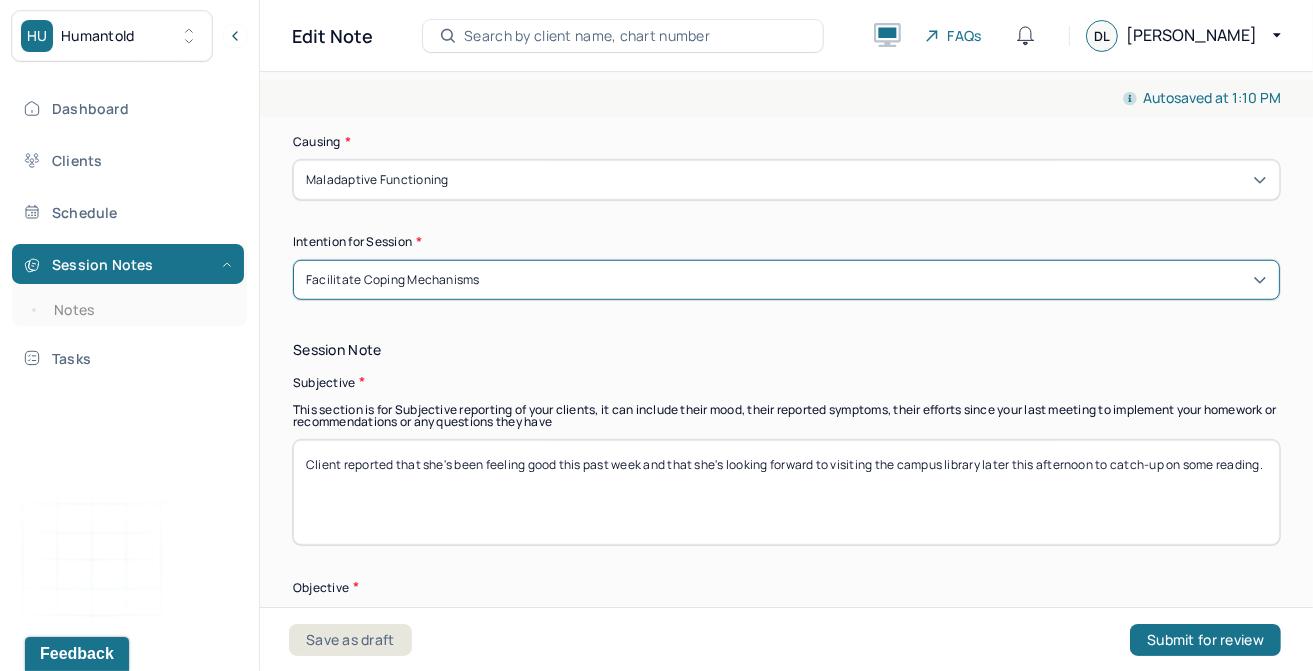 scroll, scrollTop: 1191, scrollLeft: 0, axis: vertical 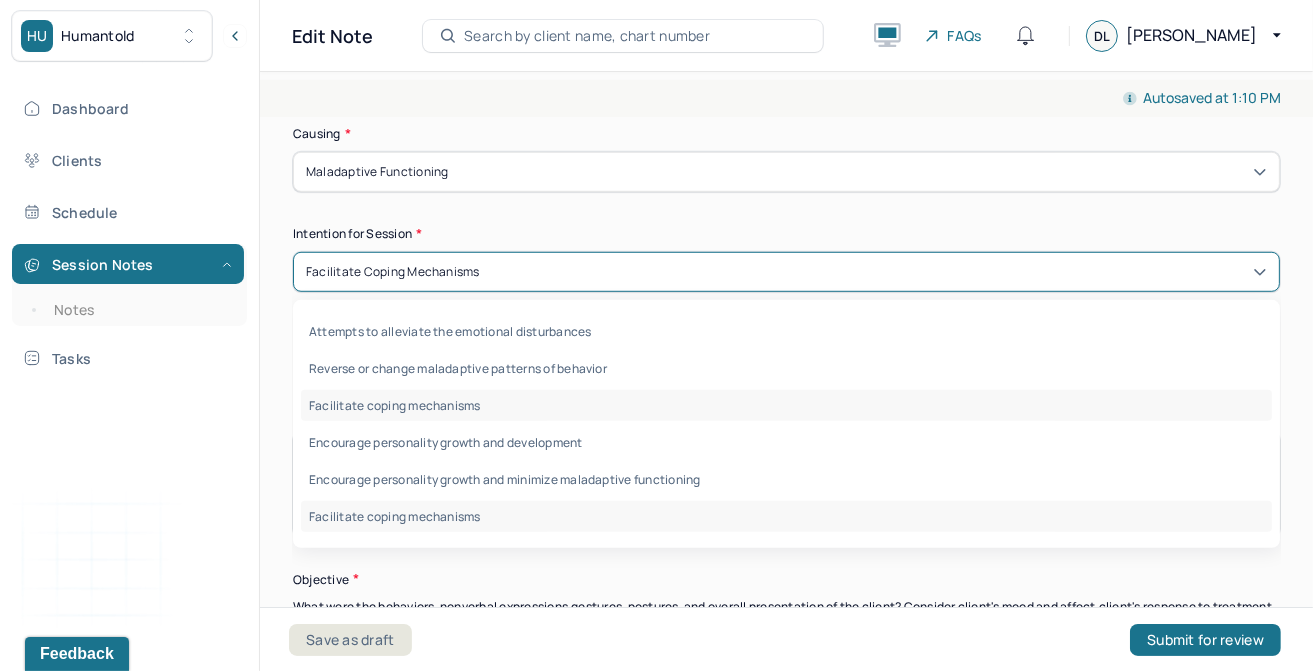 click on "Facilitate coping mechanisms" at bounding box center (786, 272) 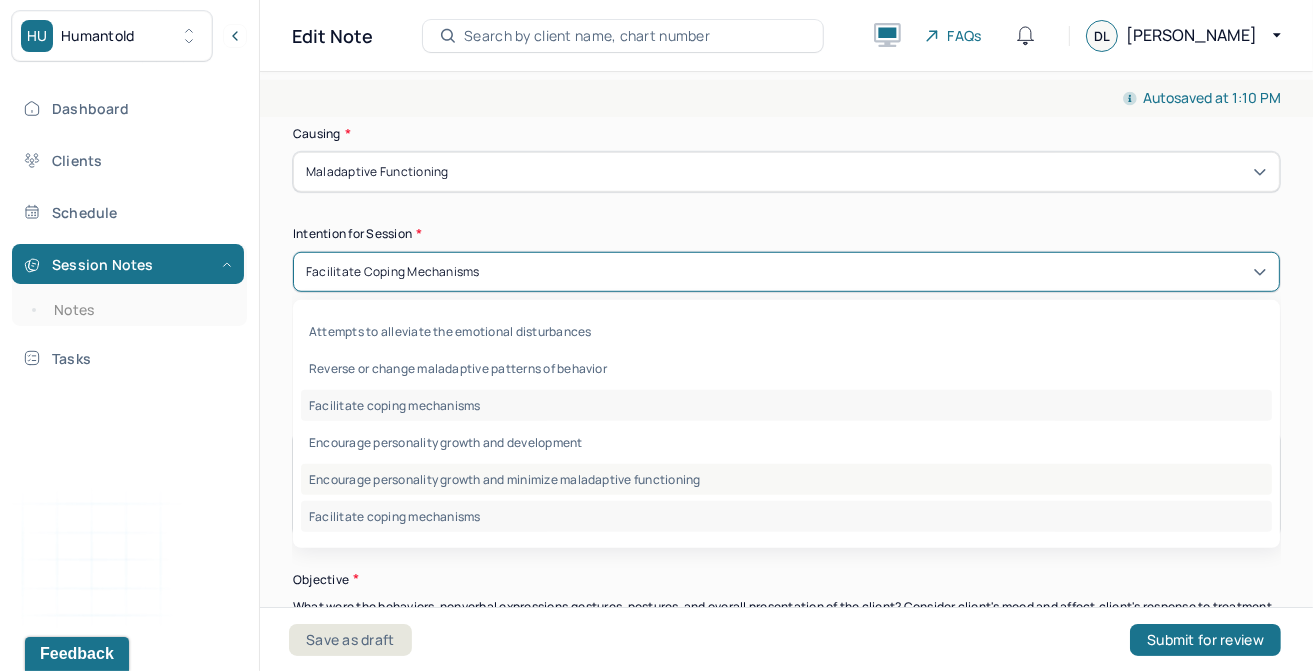 click on "Encourage personality growth and minimize maladaptive functioning" at bounding box center (786, 479) 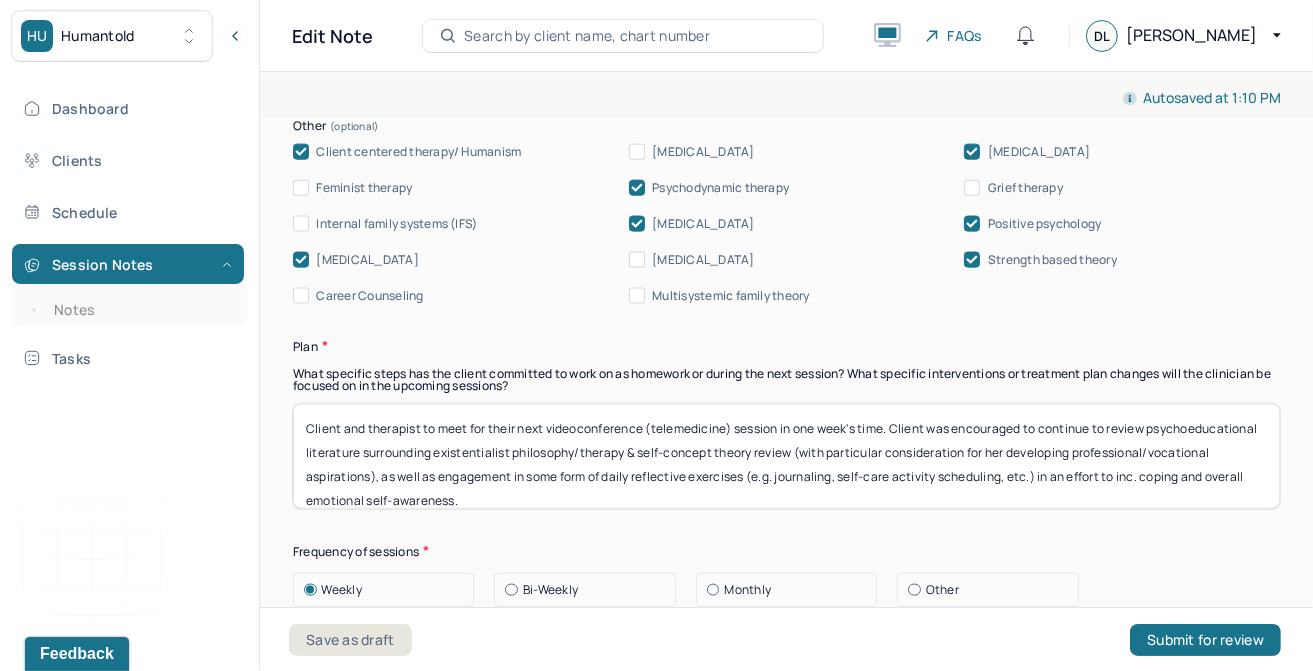 scroll, scrollTop: 2379, scrollLeft: 0, axis: vertical 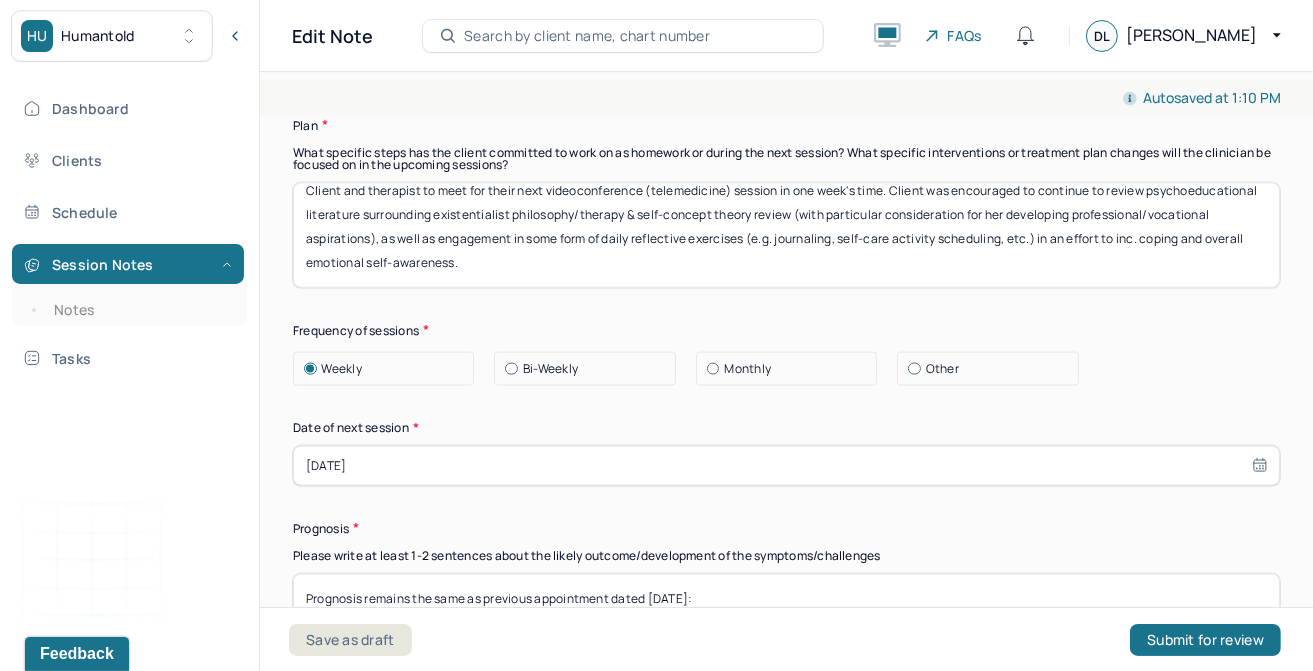 click on "[DATE]" at bounding box center [786, 466] 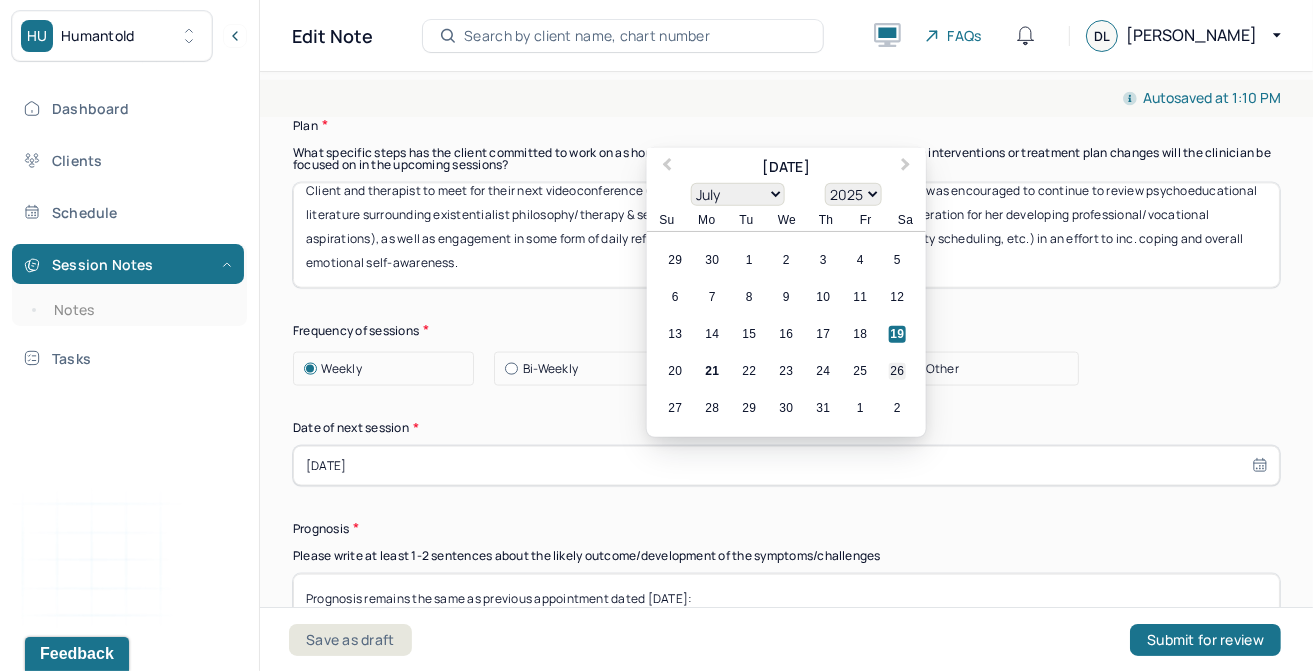 click on "26" at bounding box center (897, 371) 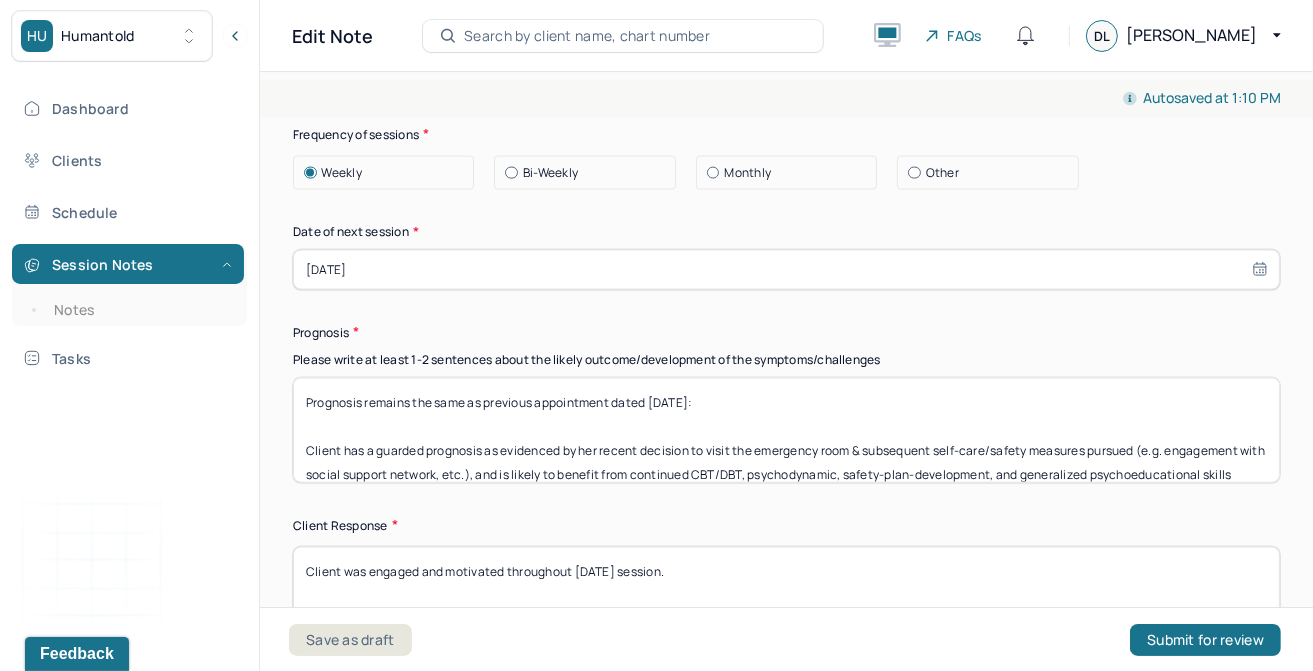 scroll, scrollTop: 2811, scrollLeft: 0, axis: vertical 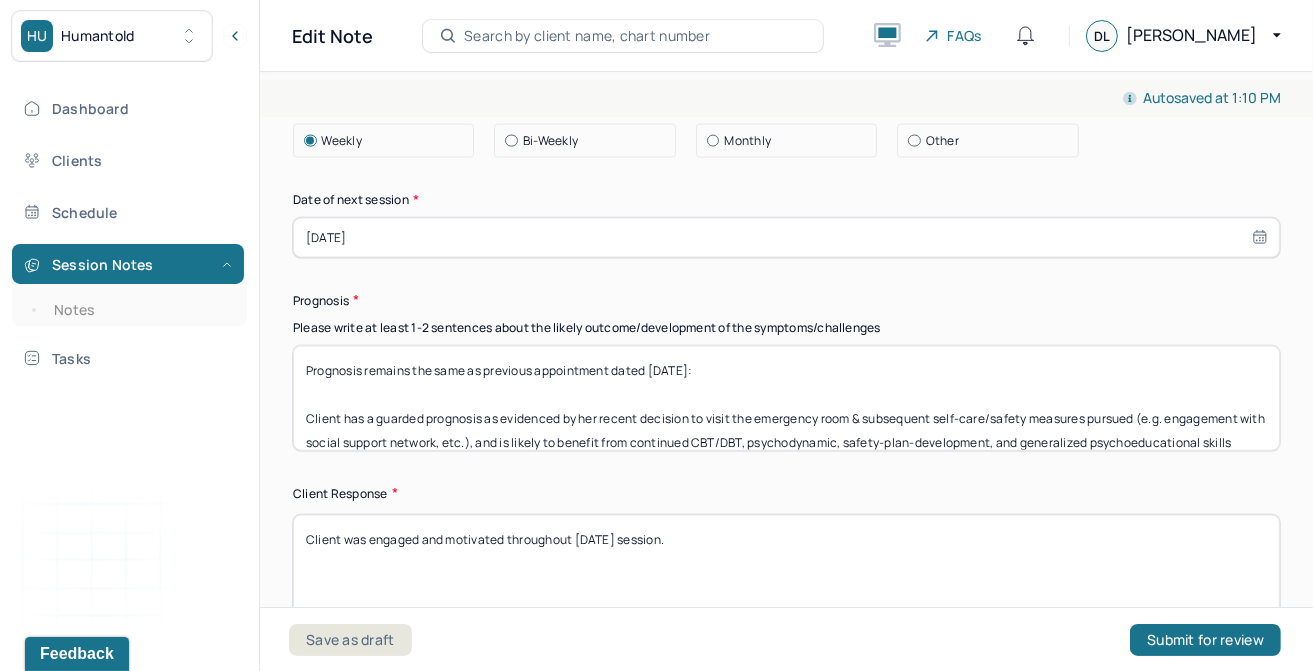 select on "6" 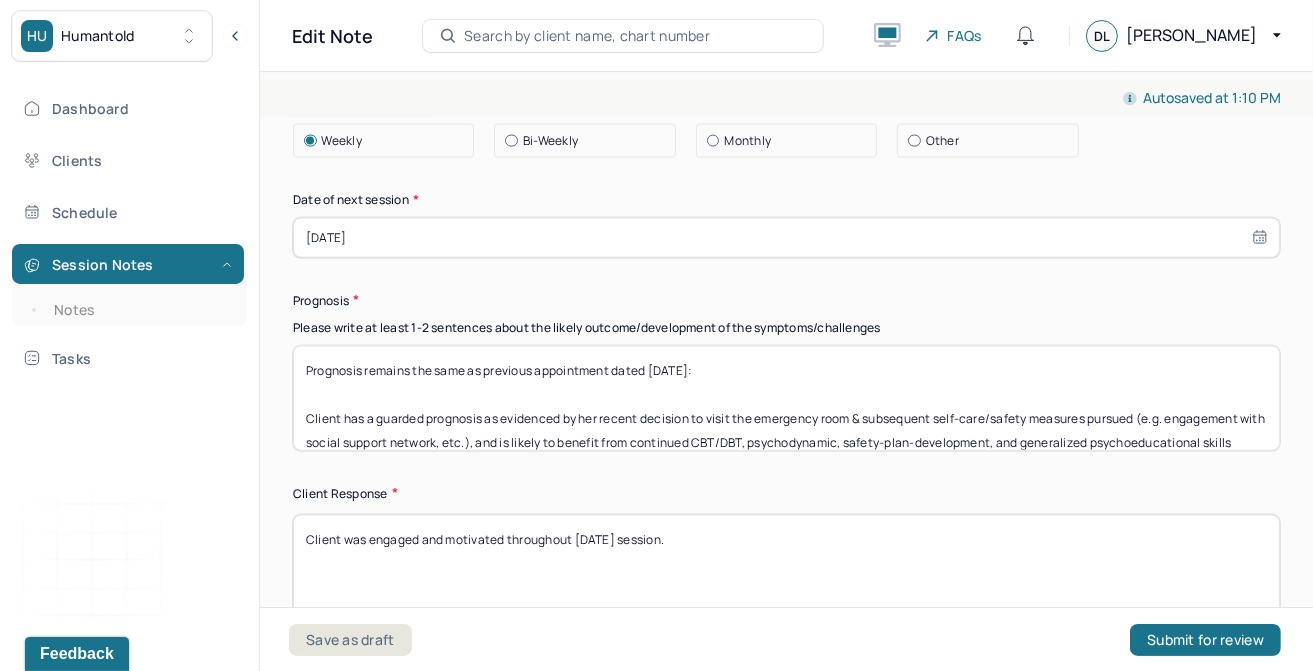 click on "Therapy Intervention Techniques Please select at least 1 intervention used Cognitive-Behavioral therapies Cognitive-Behavioral therapy (CBT) Dialectical Behavioral therapy (DBT) Modeling and skills training Trauma-focused CBT EDMR Rational Emotive [MEDICAL_DATA] Acceptance Commitment Therapy Solution Based [MEDICAL_DATA] [MEDICAL_DATA] Relationship based Interventions Attachment-oriented interventions Parent-child interaction therapy Parent interventions Other Client centered therapy/ Humanism [MEDICAL_DATA] [MEDICAL_DATA] Feminist therapy Psychodynamic therapy Grief therapy Internal family systems (IFS) [MEDICAL_DATA] Positive psychology [MEDICAL_DATA] [MEDICAL_DATA] Strength based theory Career Counseling Multisystemic family theory Plan What specific steps has the client committed to work on as homework or during the next session? What specific interventions or treatment plan changes will the clinician be focused on in the upcoming sessions? Frequency of sessions Weekly Other" at bounding box center (786, 9) 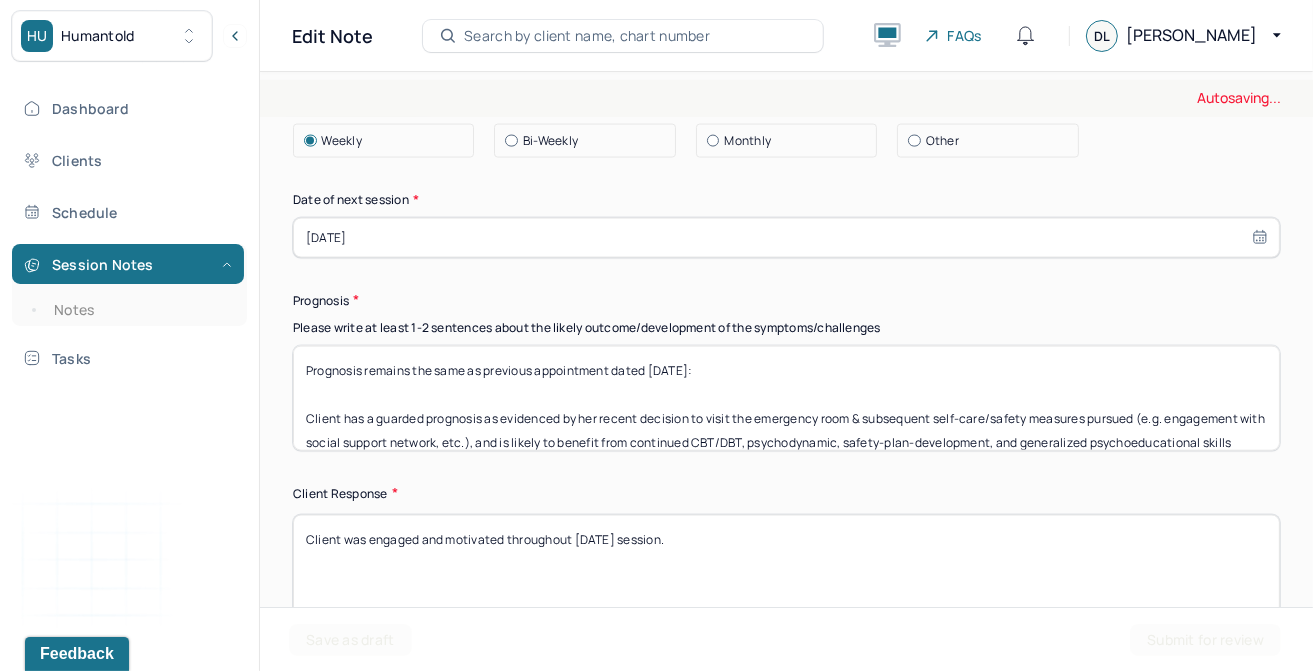 type on "Prognosis remains the same as previous appointment dated [DATE]:
Client has a guarded prognosis as evidenced by her recent decision to visit the emergency room & subsequent self-care/safety measures pursued (e.g. engagement with social support network, etc.), and is likely to benefit from continued CBT/DBT, psychodynamic, safety-plan-development, and generalized psychoeducational skills development work moving forward." 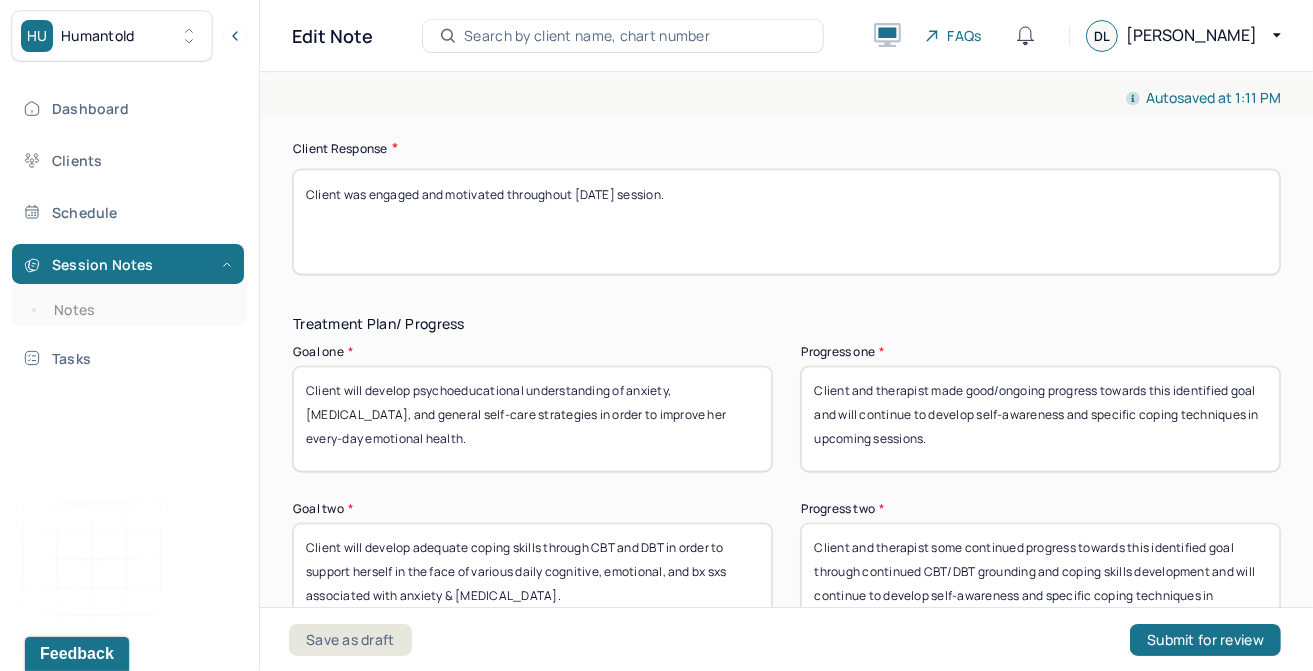scroll, scrollTop: 3160, scrollLeft: 0, axis: vertical 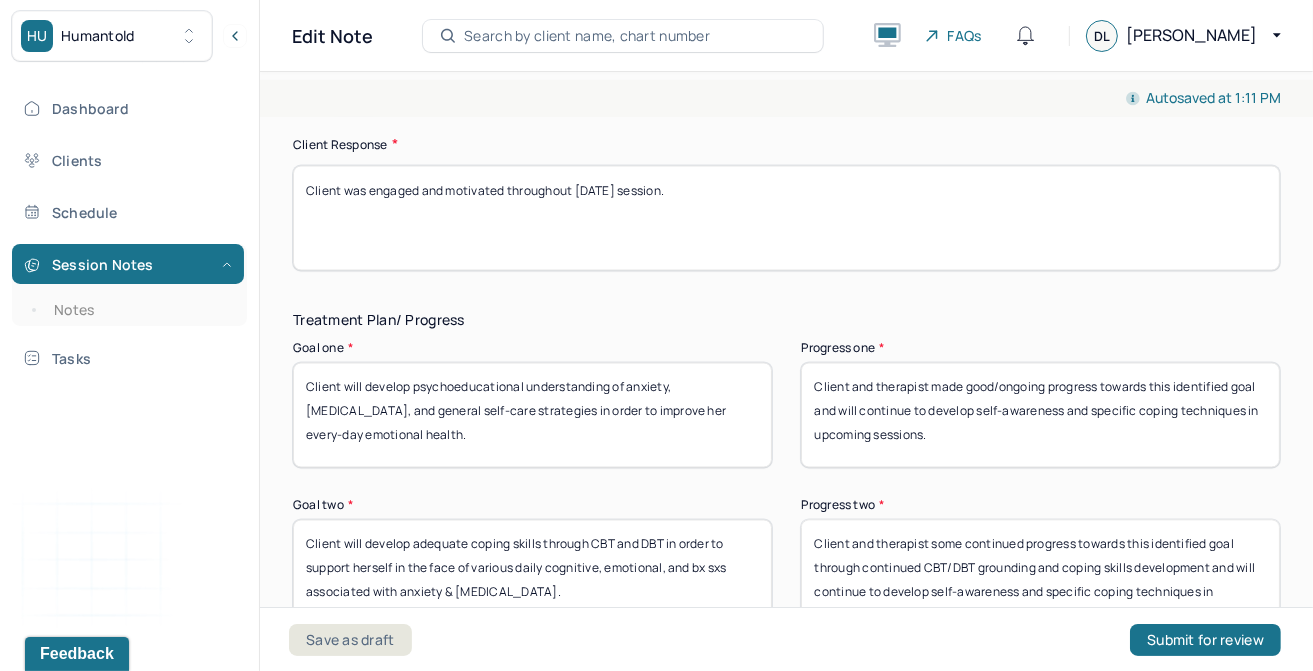 click on "Client and therapist made good/ongoing progress towards this identified goal and will continue to develop self-awareness and specific coping techniques in upcoming sessions." at bounding box center (1040, 415) 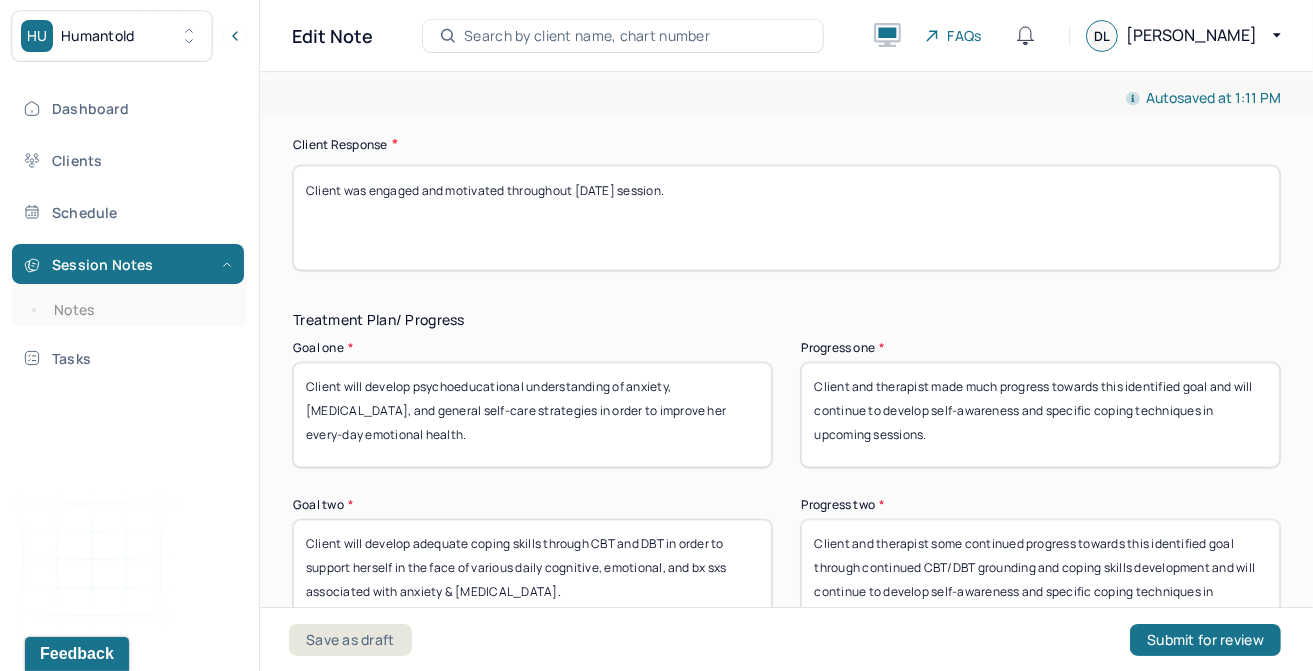click on "Client and therapist made much progress towards this identified goal and will continue to develop self-awareness and specific coping techniques in upcoming sessions." at bounding box center (1040, 415) 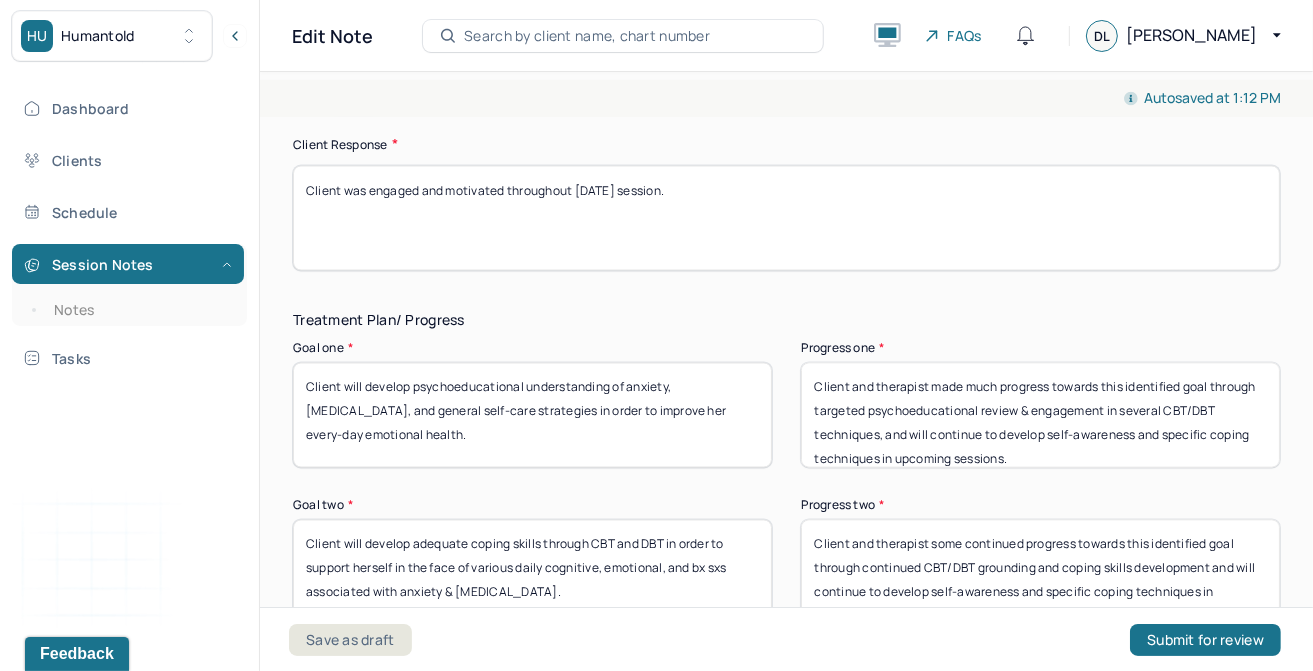 scroll, scrollTop: 17, scrollLeft: 0, axis: vertical 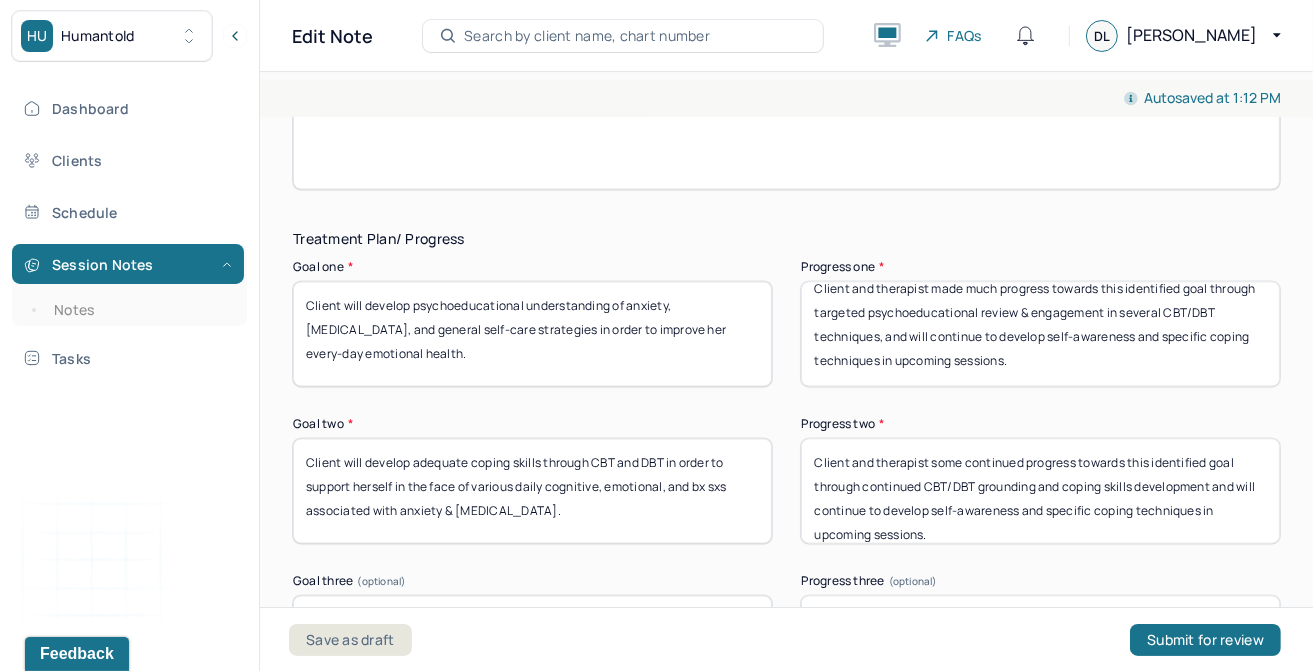 type on "Client and therapist made much progress towards this identified goal through targeted psychoeducational review & engagement in several CBT/DBT techniques, and will continue to develop self-awareness and specific coping techniques in upcoming sessions." 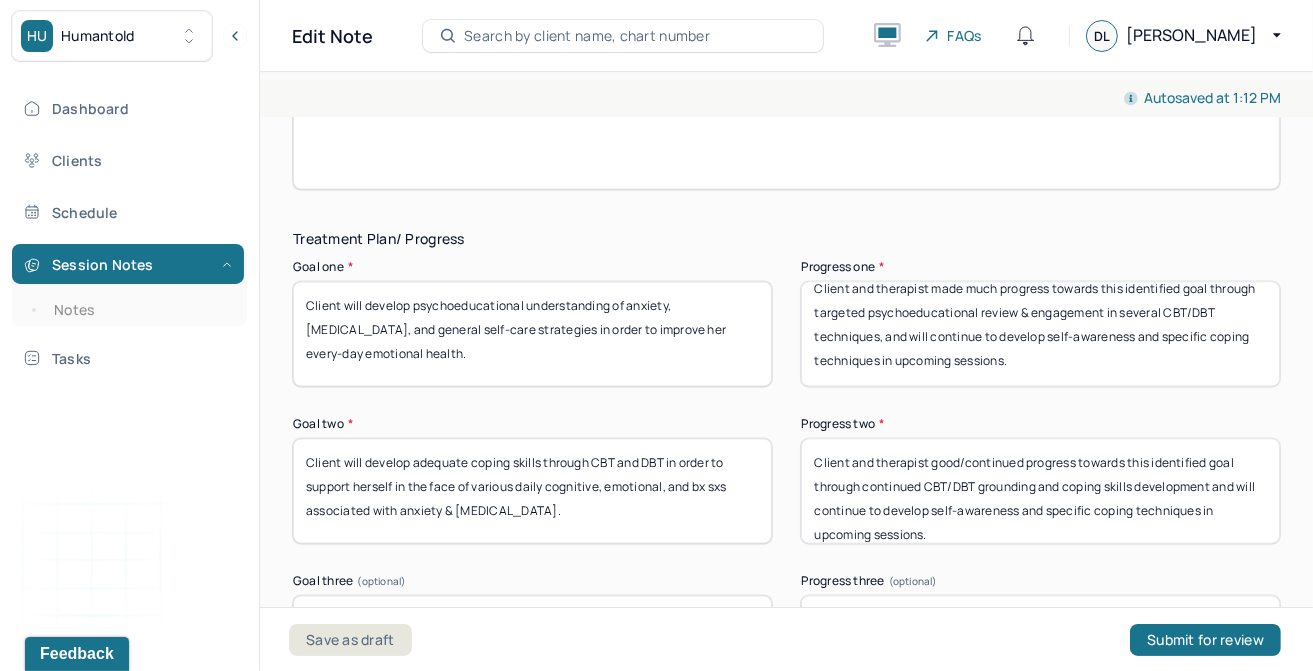 click on "Client and therapist good/continued progress towards this identified goal through continued CBT/DBT grounding and coping skills development and will continue to develop self-awareness and specific coping techniques in upcoming sessions." at bounding box center (1040, 491) 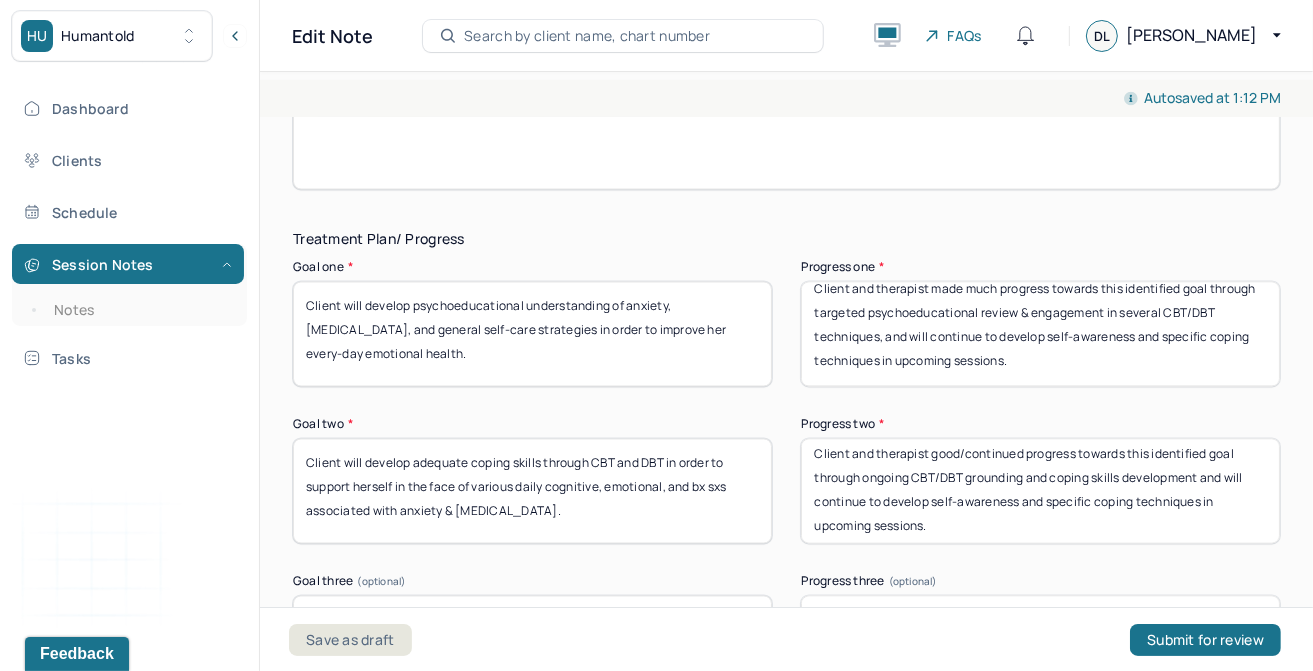 scroll, scrollTop: 17, scrollLeft: 0, axis: vertical 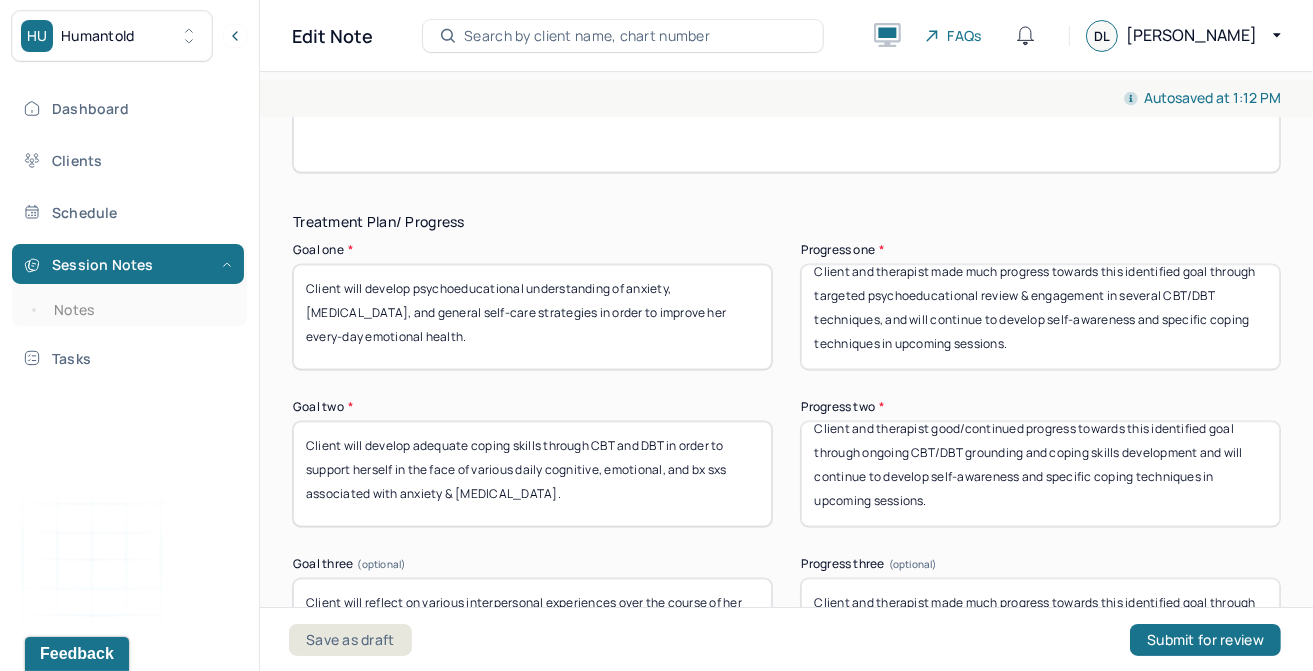 click on "Client and therapist good/continued progress towards this identified goal through ongoing CBT/DBT grounding and coping skills development and will continue to develop self-awareness and specific coping techniques in upcoming sessions." at bounding box center [1040, 474] 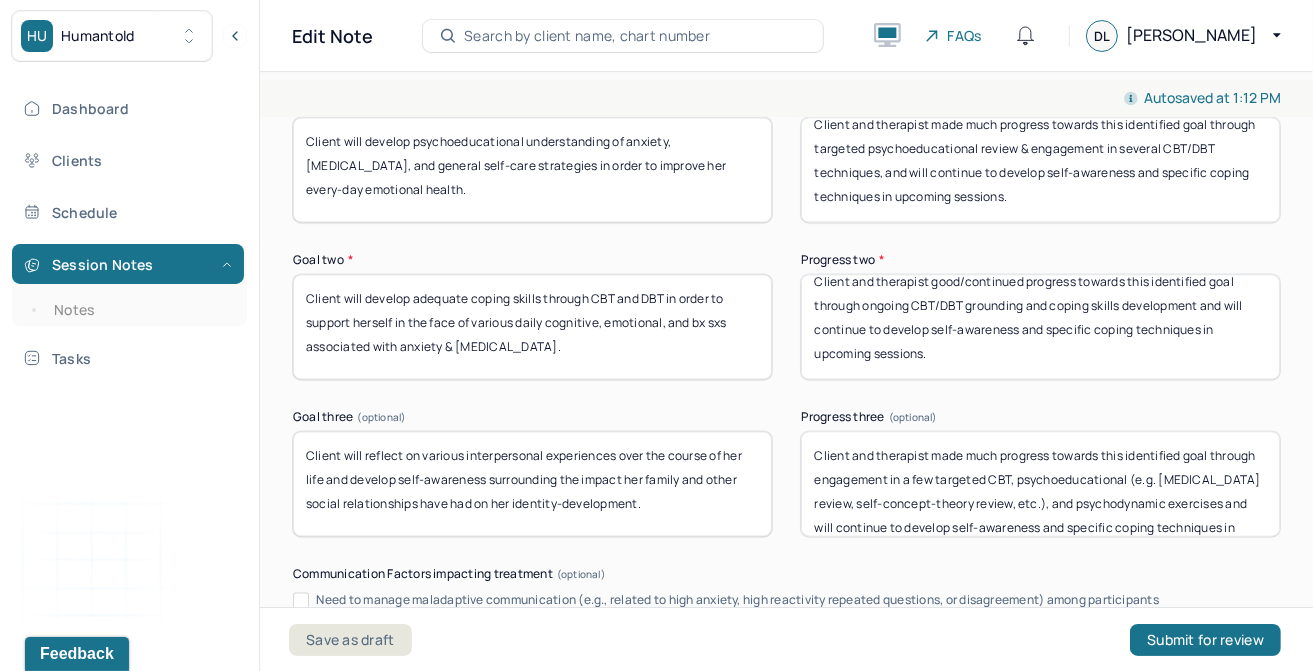 scroll, scrollTop: 3407, scrollLeft: 0, axis: vertical 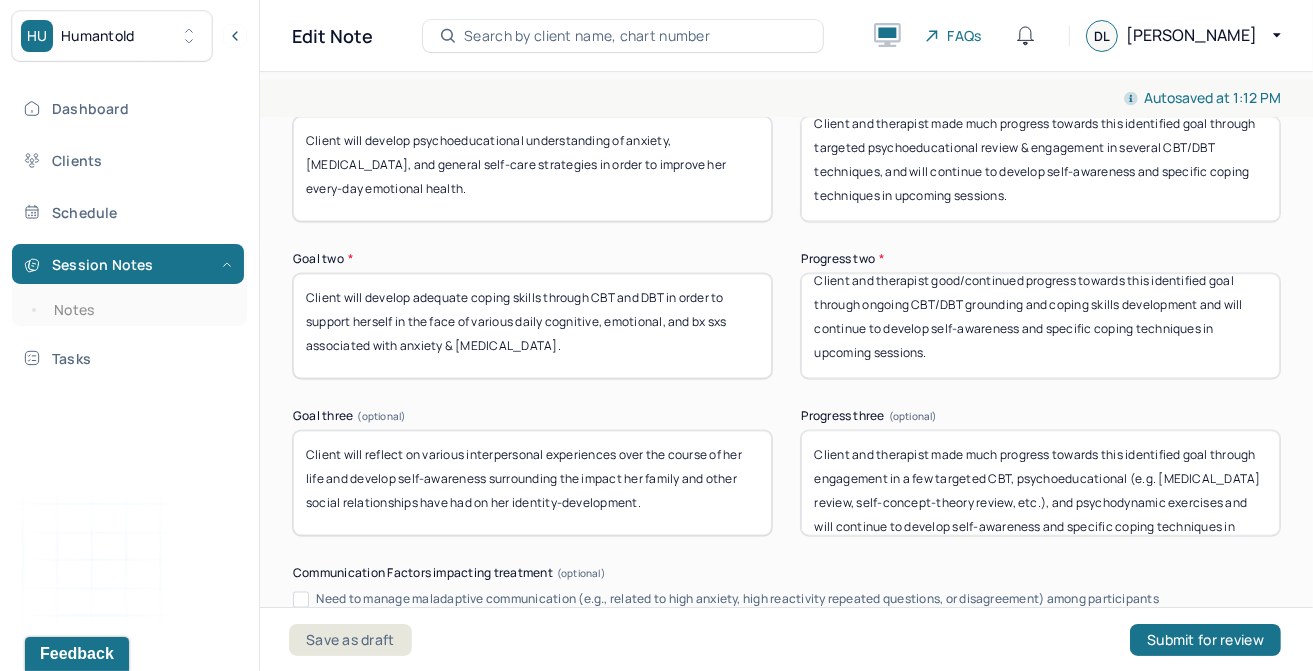 type on "Client and therapist good/continued progress towards this identified goal through ongoing CBT/DBT grounding and coping skills development and will continue to develop self-awareness and specific coping techniques in upcoming sessions." 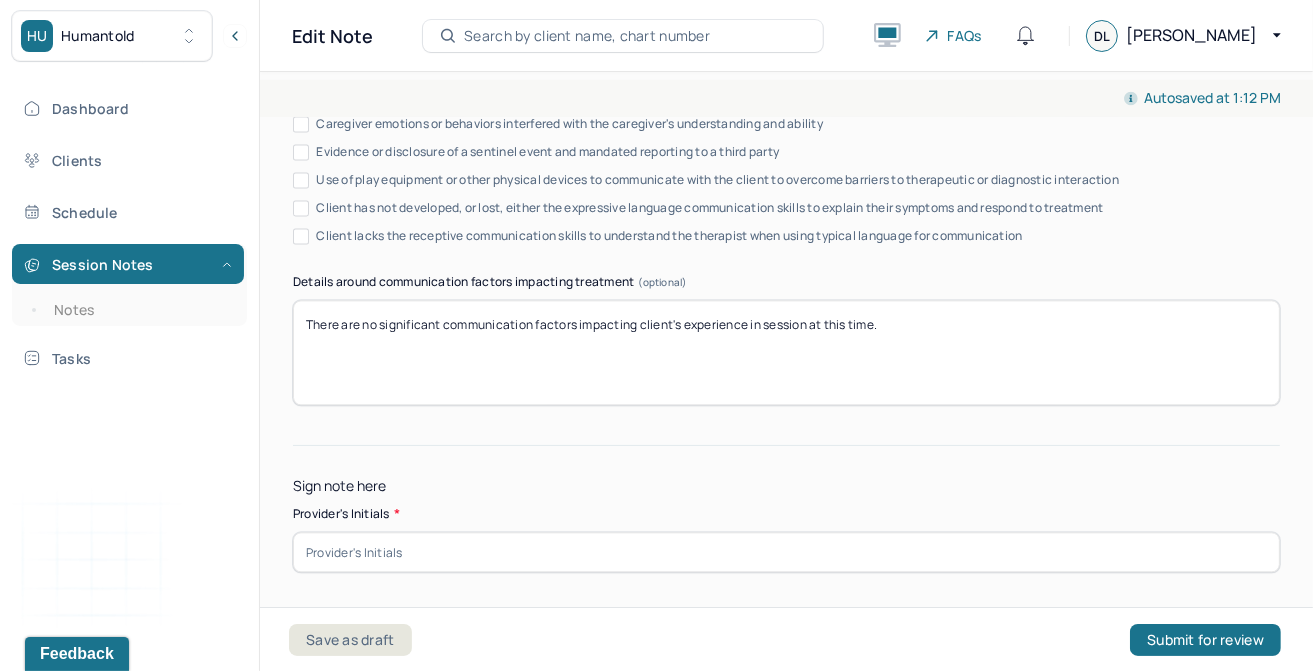 scroll, scrollTop: 3992, scrollLeft: 0, axis: vertical 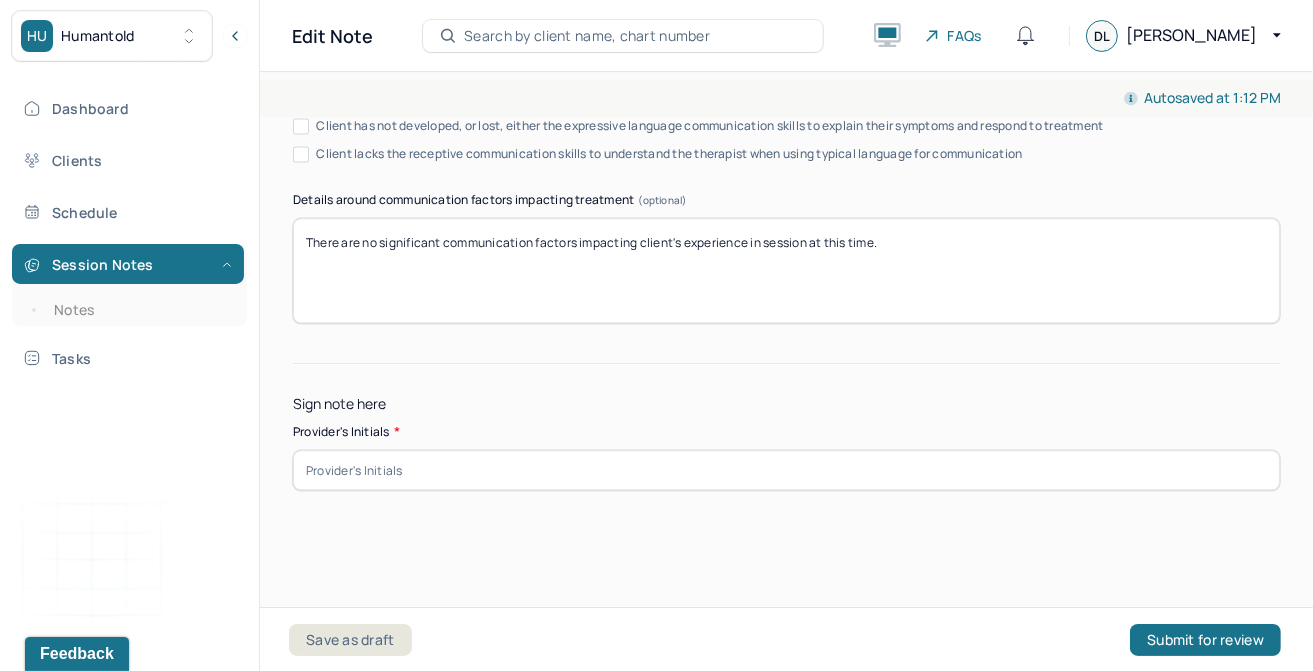 click at bounding box center [786, 470] 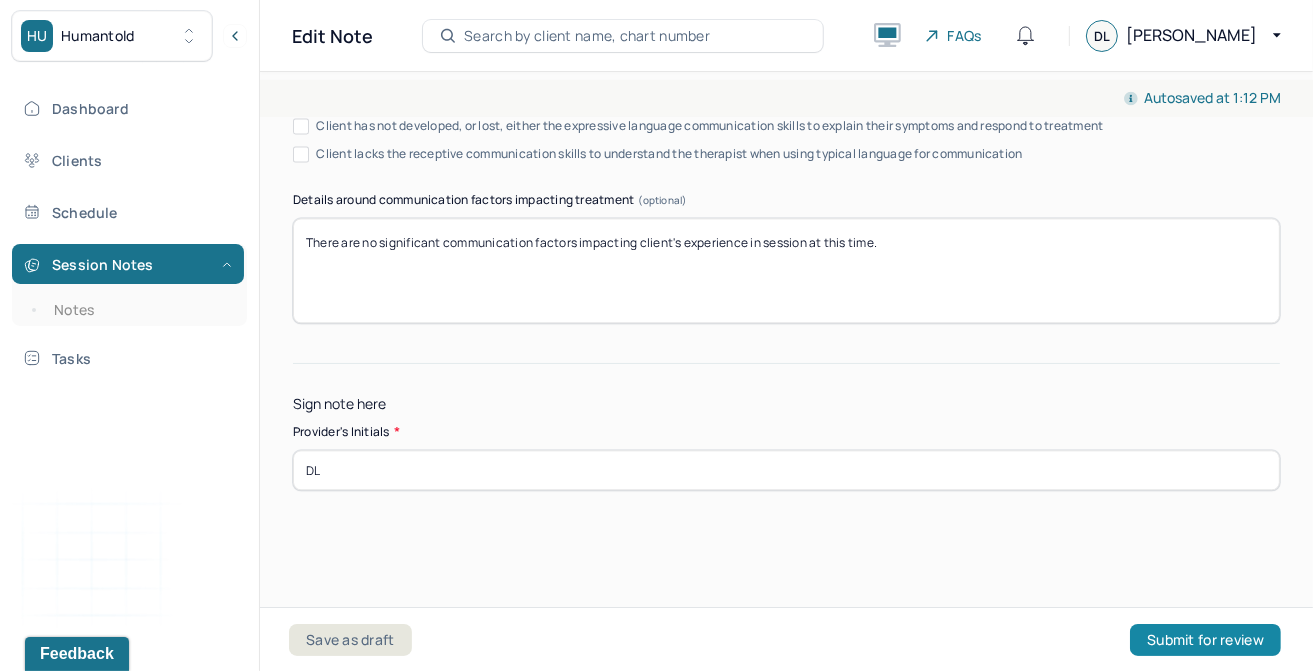 type on "DL" 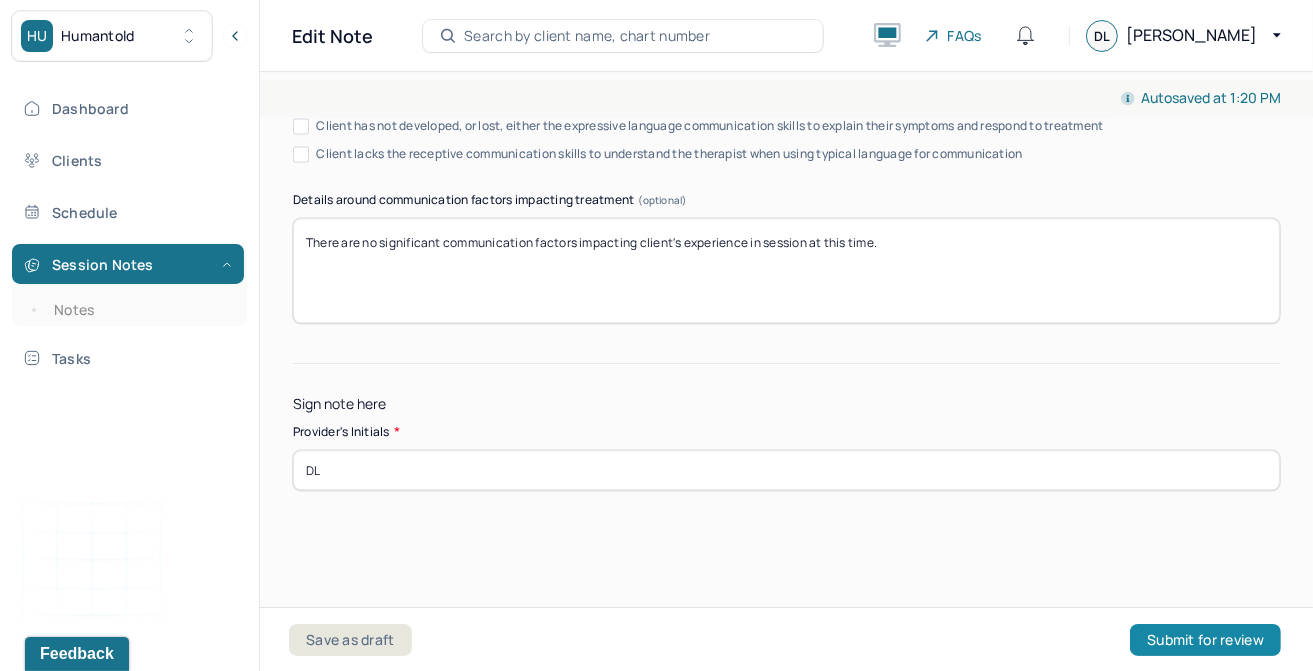 click on "Submit for review" at bounding box center [1205, 640] 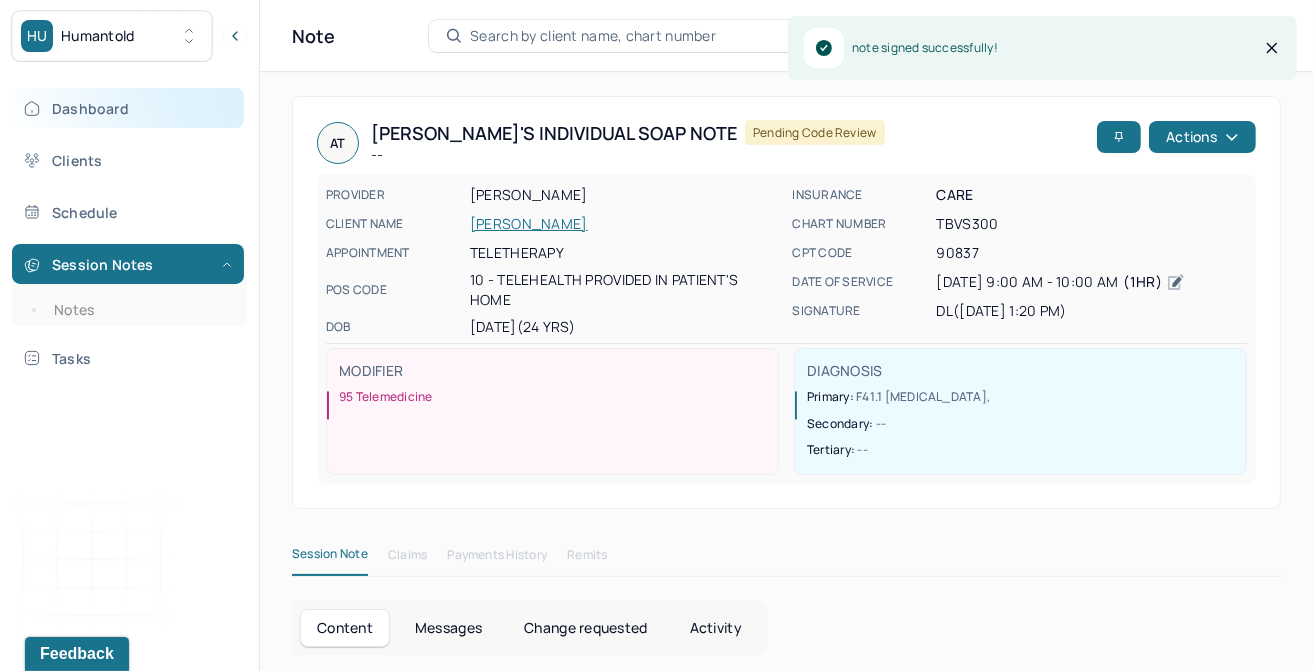 click on "Dashboard" at bounding box center (128, 108) 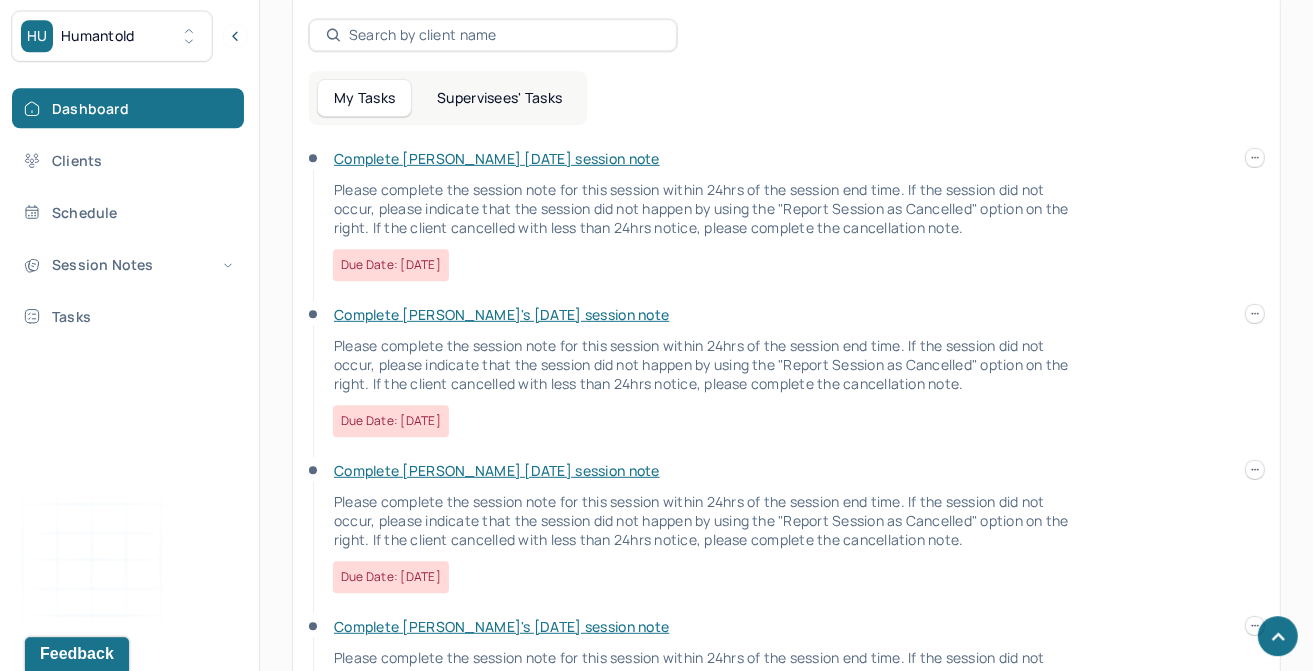 scroll, scrollTop: 798, scrollLeft: 0, axis: vertical 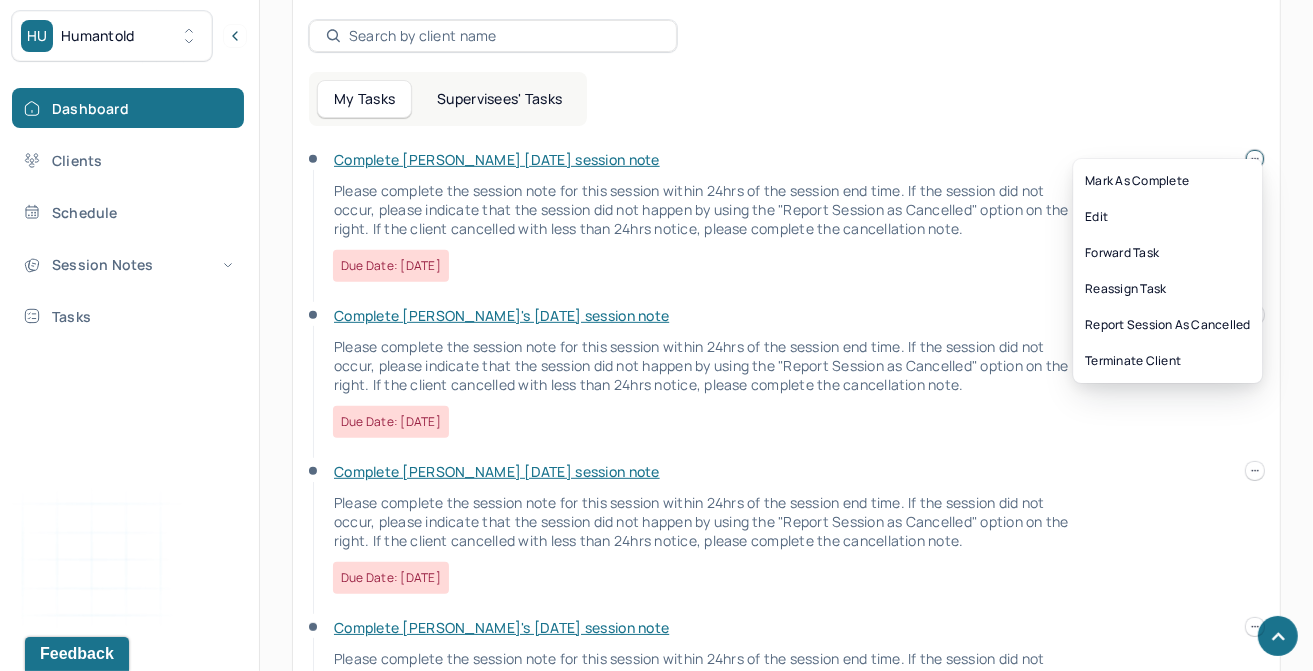 click on "HU Humantold       Dashboard Clients Schedule Session Notes Tasks DL [PERSON_NAME] provider   Logout   Search by client name, chart number     FAQs     [PERSON_NAME] Let’s get you started 🚀 You can manage your caseload and availability here   this week   SESSIONS SCHEDULED 0 COMPLETED NOTES 0 LATE NOTES 0 My Schedule View caseload 10:00am - 11:00am   [PERSON_NAME]   Next - -- Individual therapy Monthly Self Pay     9:00am - 10:00am   [PERSON_NAME]   Next - [DATE] Individual therapy Weekly CIG     8:00am - 9:00am   [PERSON_NAME]   Next - [DATE] Individual therapy Weekly CARE     3:00pm - 4:00pm   [PERSON_NAME], LYKOURGOS   Next - [DATE] Individual therapy Weekly CARE     2:00pm - 3:00pm   [PERSON_NAME]   Next - [DATE] Individual therapy Weekly CARE     9:00am - 10:00am   [PERSON_NAME]   Next - [DATE] Individual therapy Weekly Self Pay     10:00am - 11:00am   [PERSON_NAME]   Next - [DATE] Individual therapy Weekly BCBS     8:00am - 9:00am     Weekly" at bounding box center (656, 94) 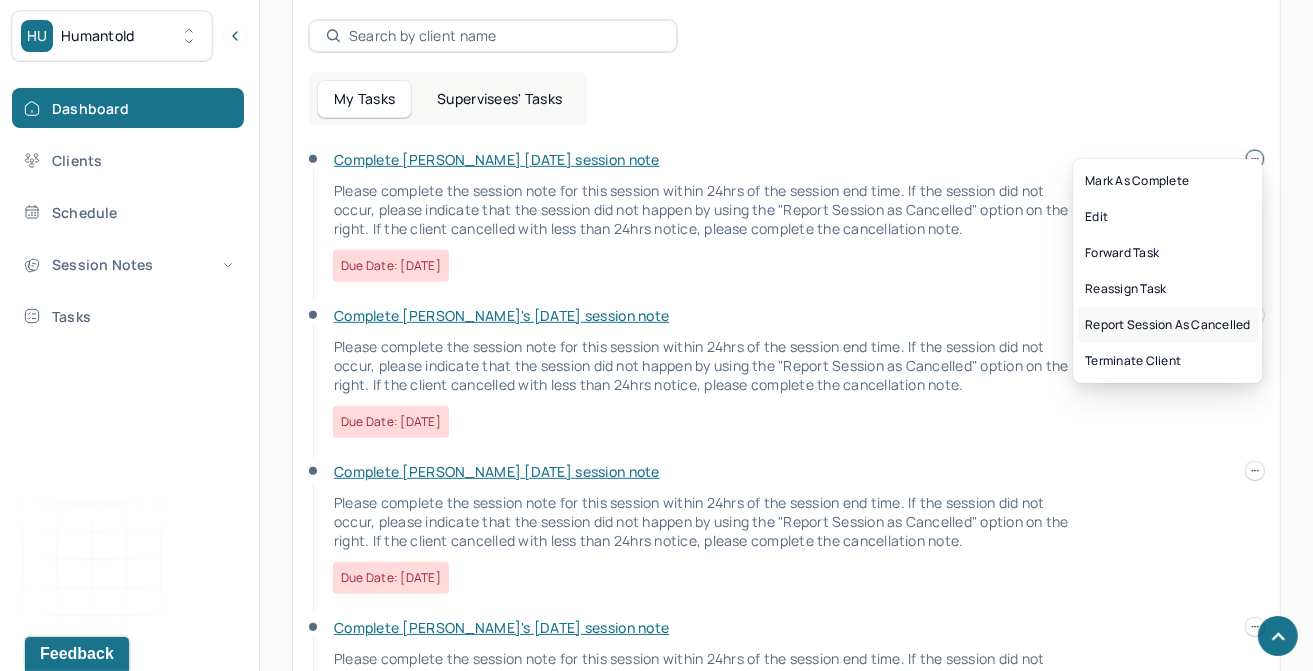 click on "Report session as cancelled" at bounding box center (1167, 325) 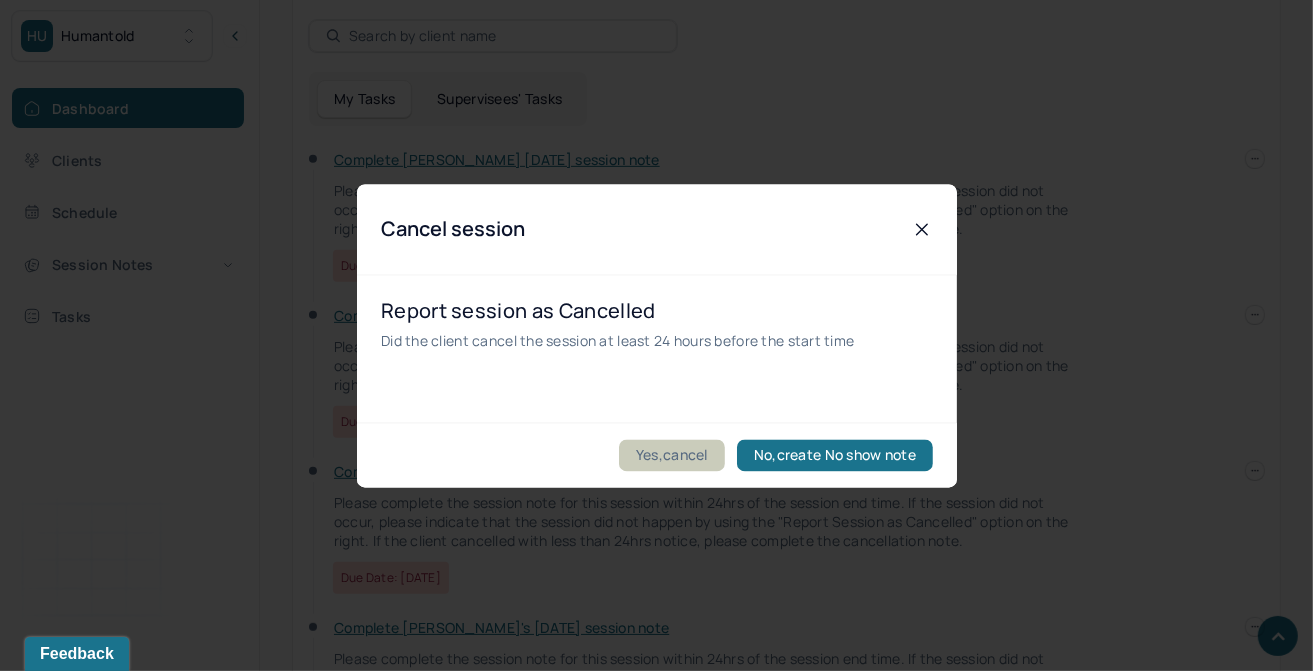click on "Yes,cancel" at bounding box center [672, 455] 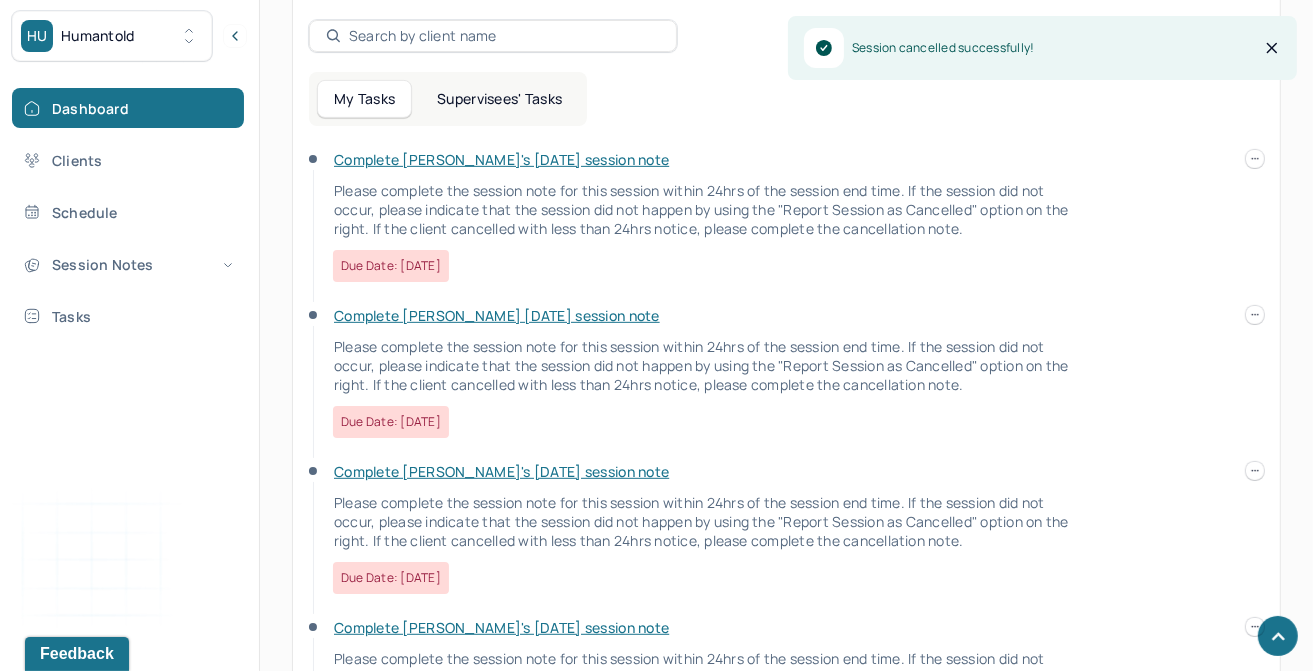click at bounding box center [1255, 159] 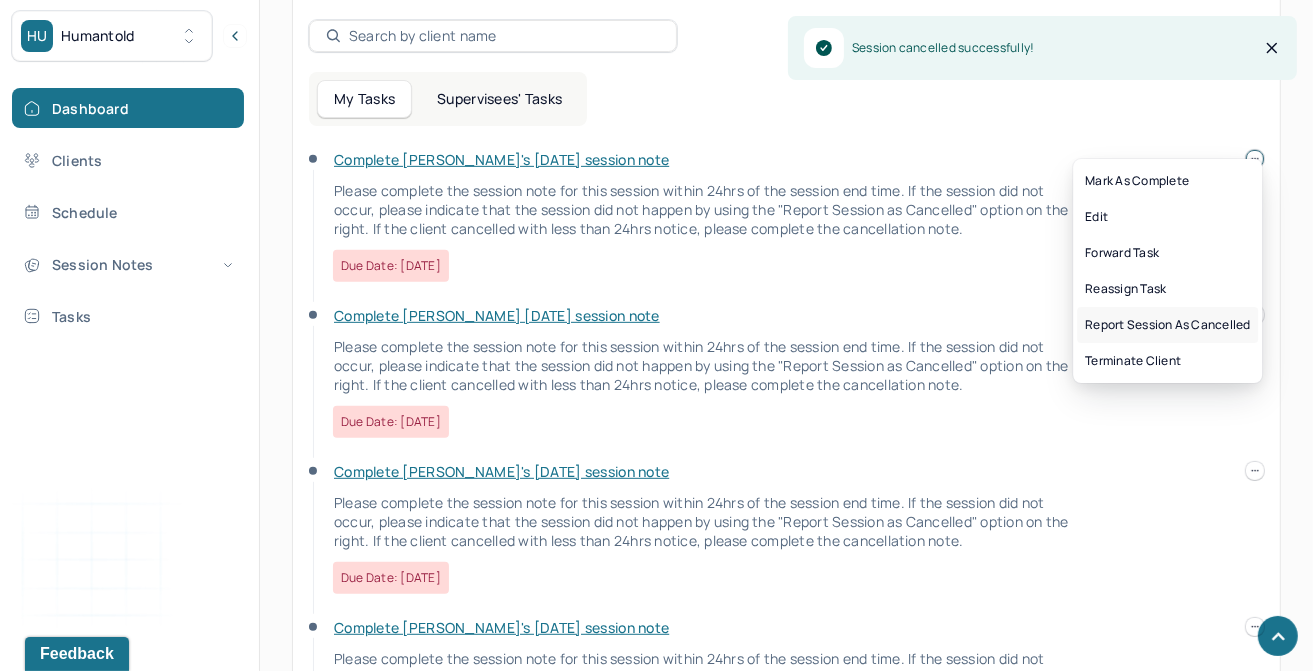 click on "Report session as cancelled" at bounding box center (1167, 325) 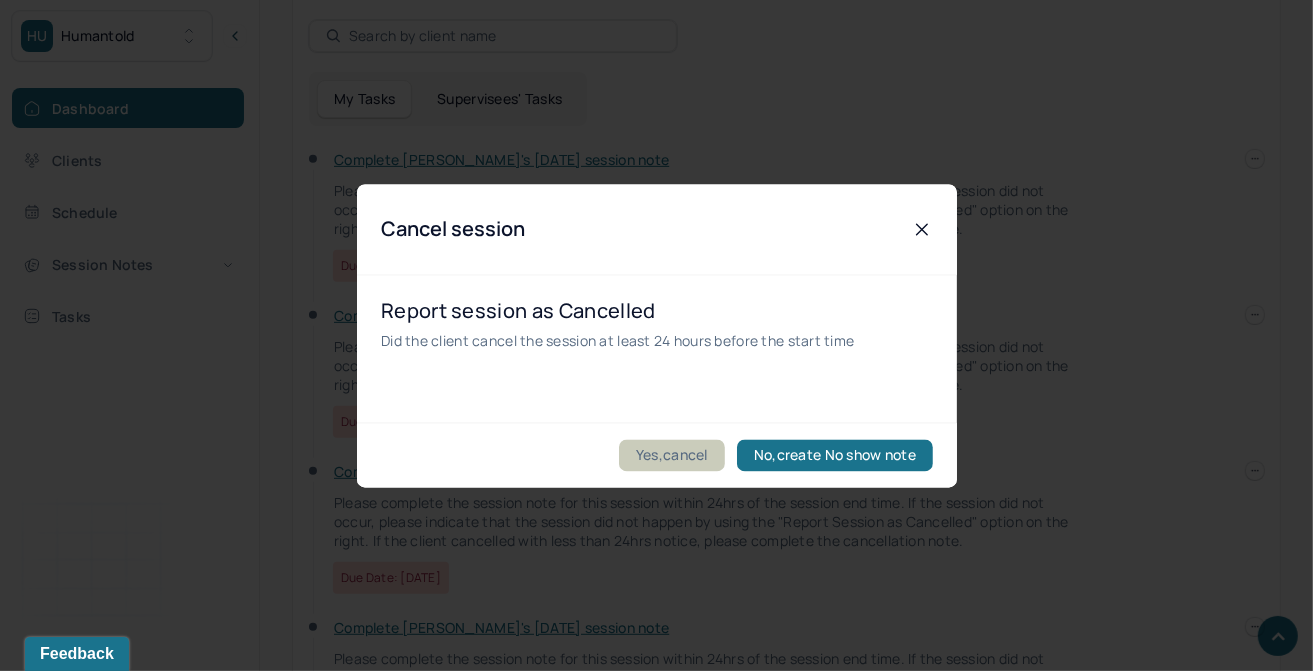 click on "Yes,cancel" at bounding box center [672, 455] 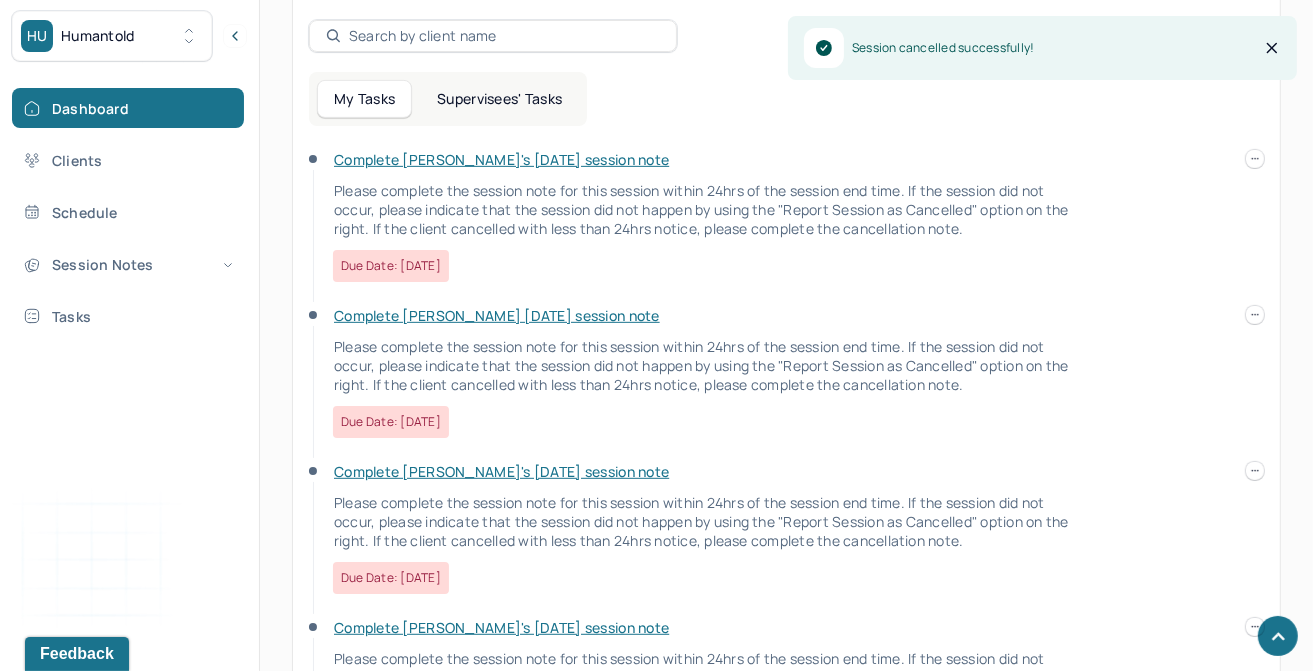 scroll, scrollTop: 796, scrollLeft: 0, axis: vertical 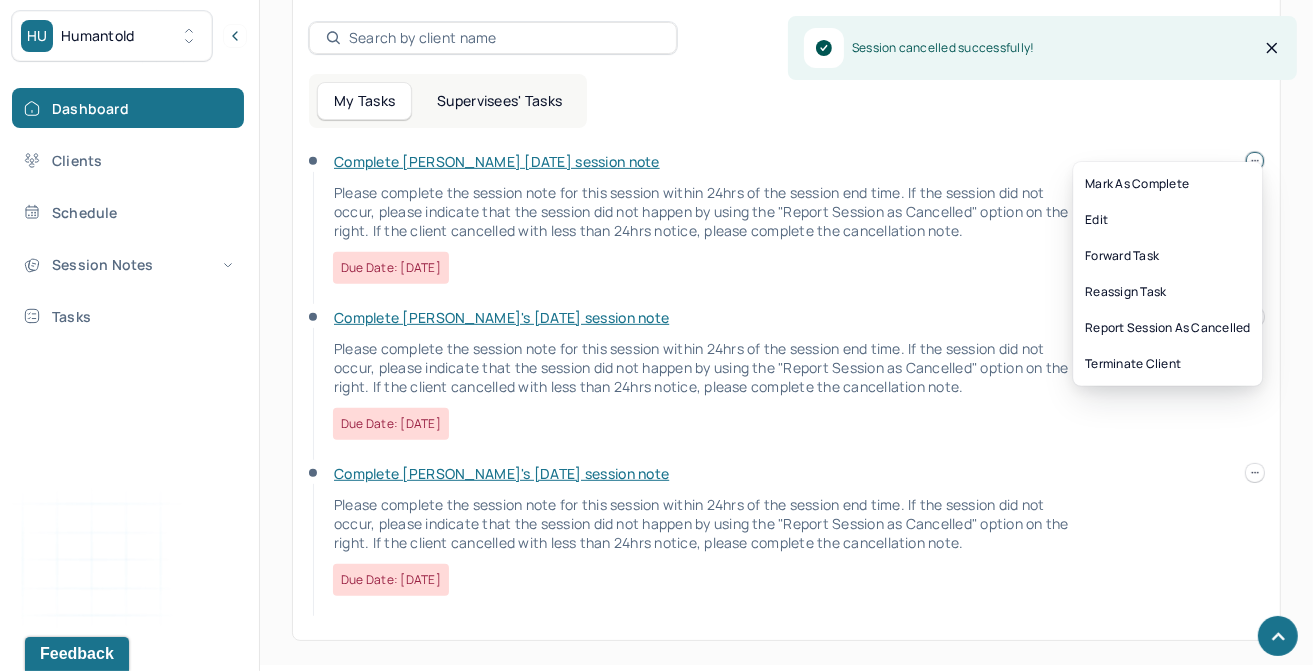 click at bounding box center (1255, 161) 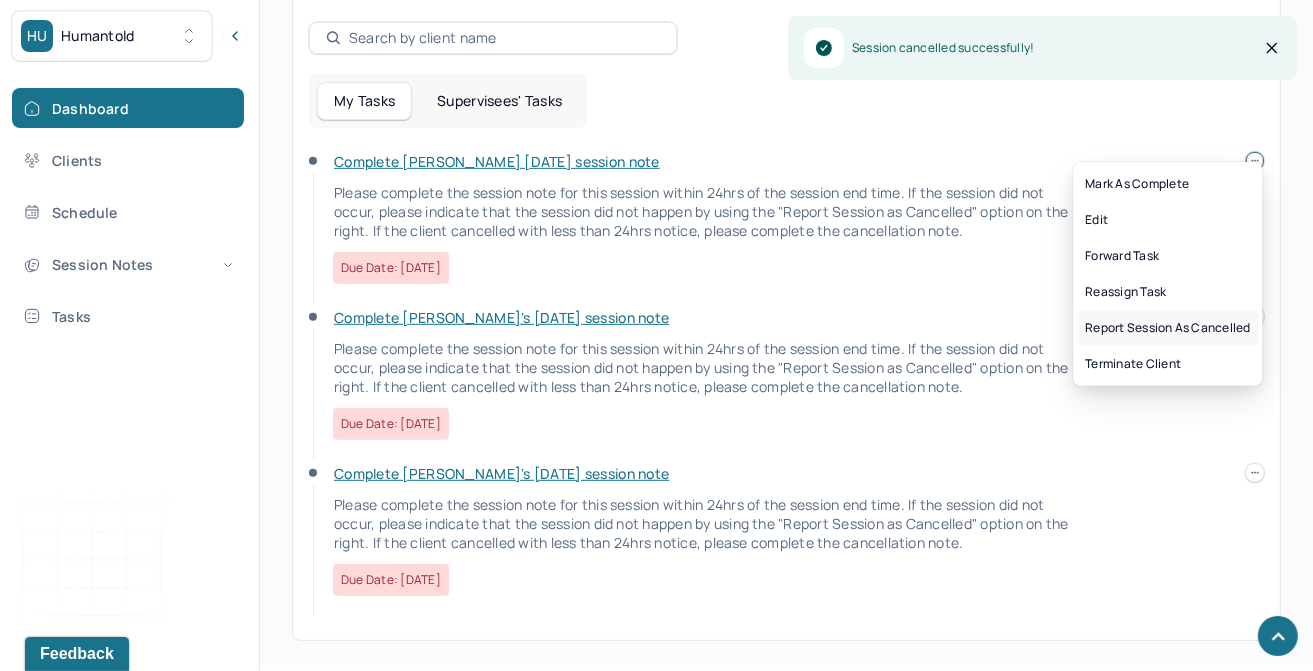 click on "Report session as cancelled" at bounding box center [1167, 328] 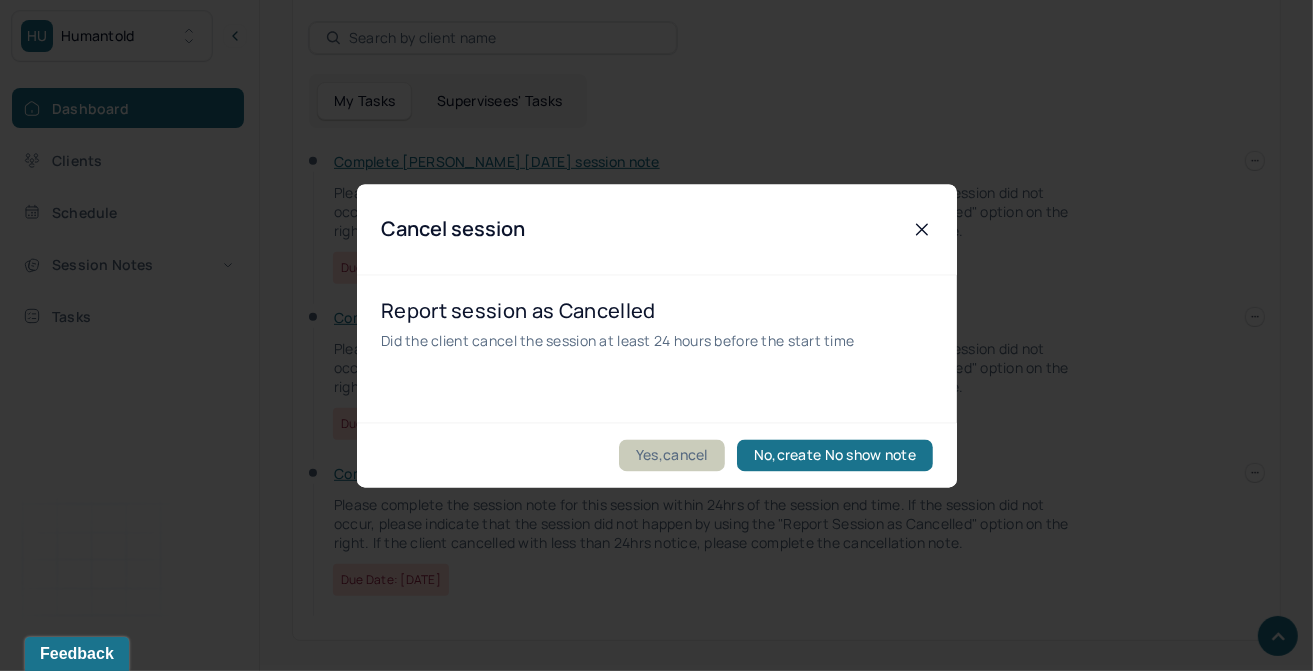 click on "Yes,cancel" at bounding box center [672, 455] 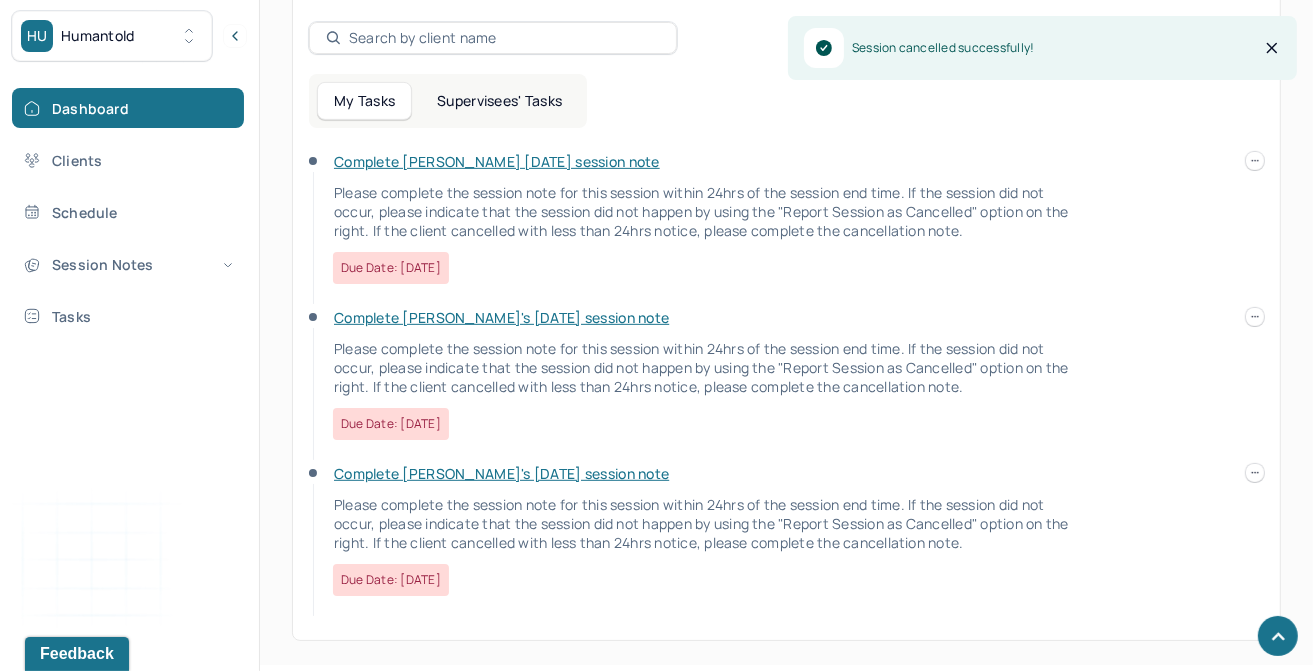 scroll, scrollTop: 637, scrollLeft: 0, axis: vertical 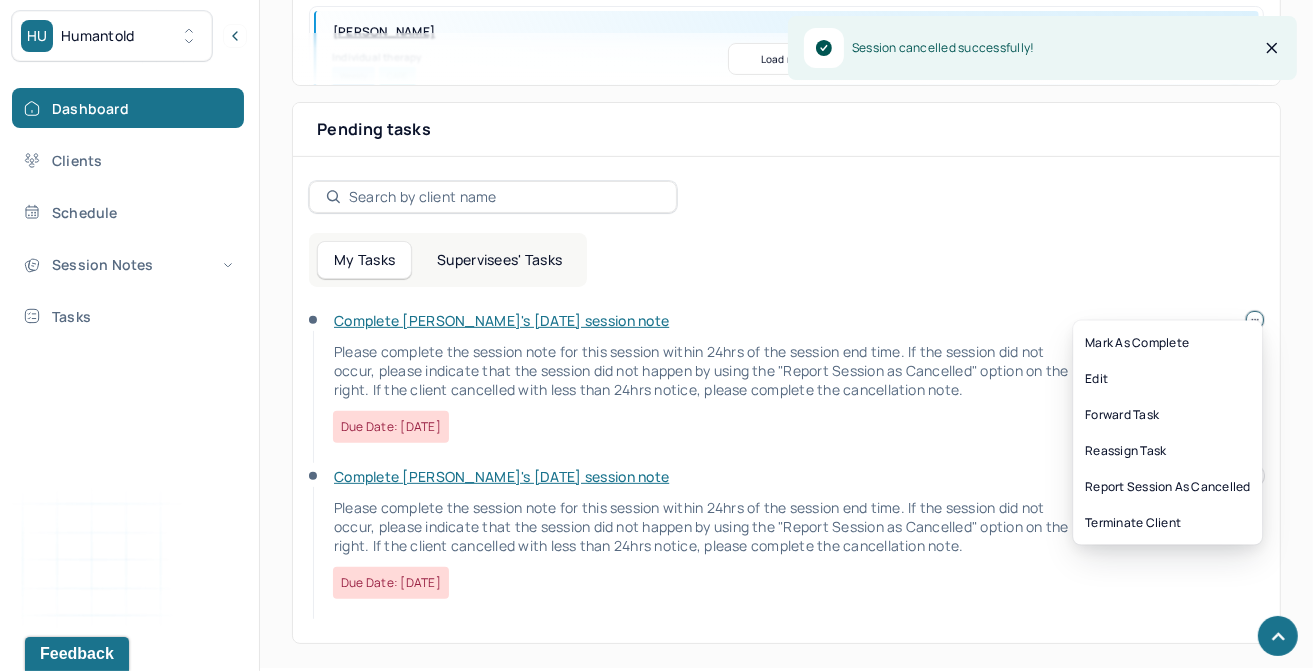 click on "HU Humantold       Dashboard Clients Schedule Session Notes Tasks DL [PERSON_NAME] provider   Logout   Search by client name, chart number     FAQs     [PERSON_NAME] Let’s get you started 🚀 You can manage your caseload and availability here   this week   SESSIONS SCHEDULED 0 COMPLETED NOTES 0 LATE NOTES 0 My Schedule View caseload 10:00am - 11:00am   [PERSON_NAME]   Next - -- Individual therapy Monthly Self Pay     8:00am - 9:00am   [PERSON_NAME]   Next - [DATE] Individual therapy Weekly CARE     9:00am - 10:00am   [PERSON_NAME]   Next - [DATE] Individual therapy Weekly CIG     3:00pm - 4:00pm   [PERSON_NAME], LYKOURGOS   Next - [DATE] Individual therapy Weekly CARE     9:00am - 10:00am   [PERSON_NAME]   Next - [DATE] Individual therapy Weekly Self Pay     10:00am - 11:00am   [PERSON_NAME]   Next - [DATE] Individual therapy Weekly BCBS     8:00am - 9:00am   [PERSON_NAME]   Next - [DATE] Individual therapy Weekly Self Pay     2:00pm - 3:00pm     Weekly CARE" at bounding box center [656, 17] 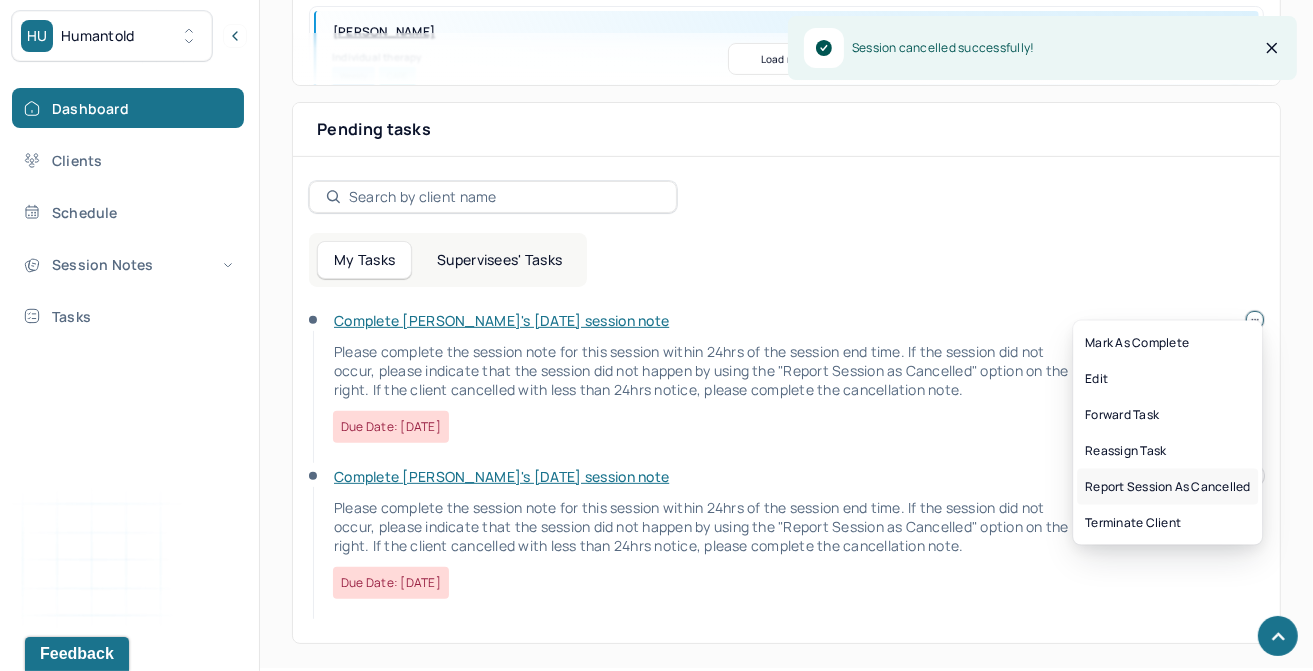 click on "Report session as cancelled" at bounding box center (1167, 487) 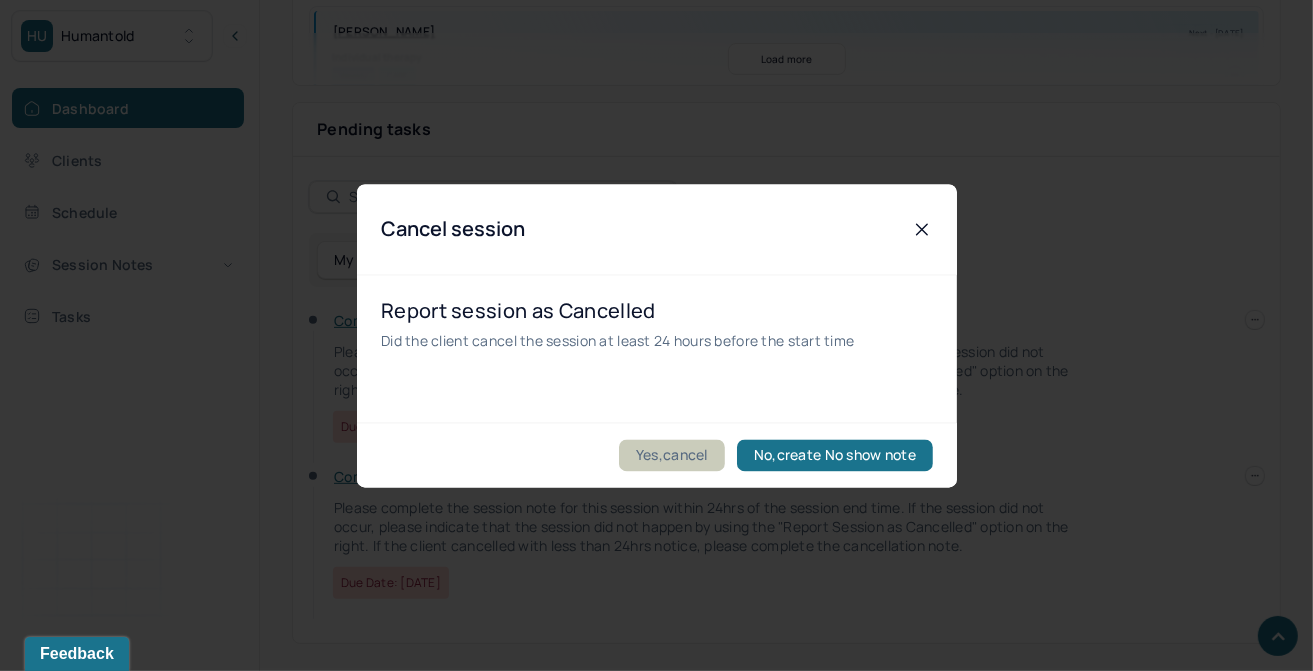 click on "Yes,cancel" at bounding box center [672, 455] 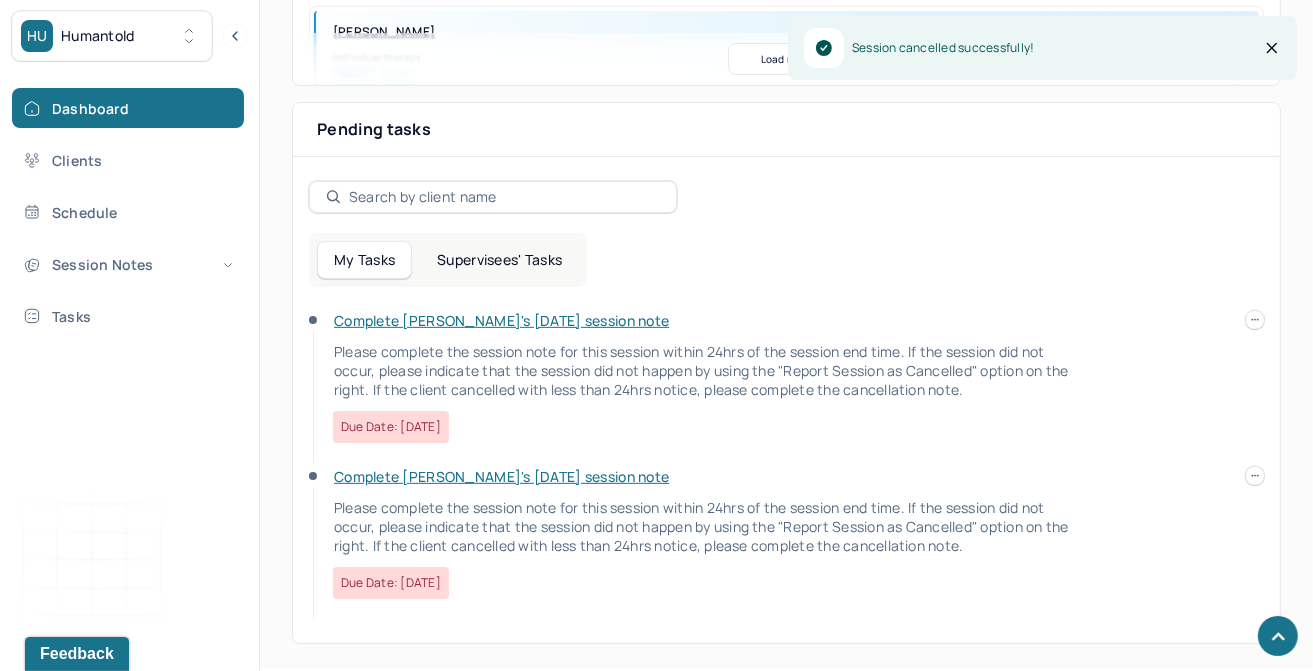 scroll, scrollTop: 479, scrollLeft: 0, axis: vertical 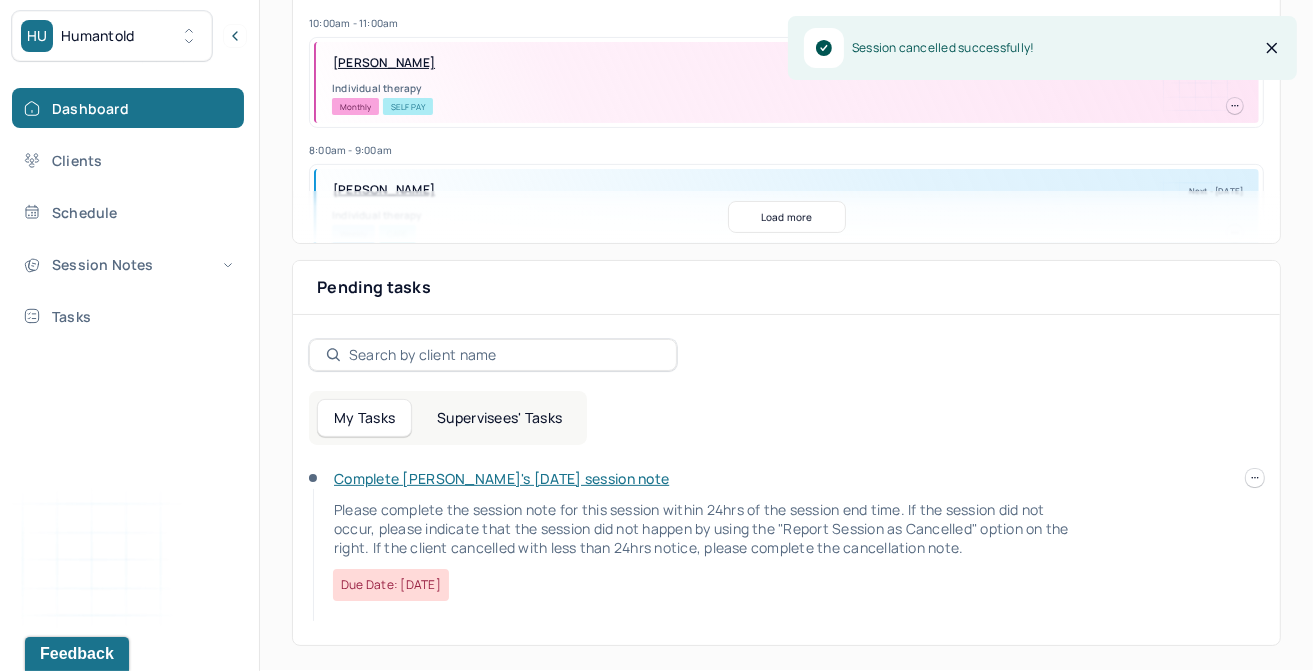 click 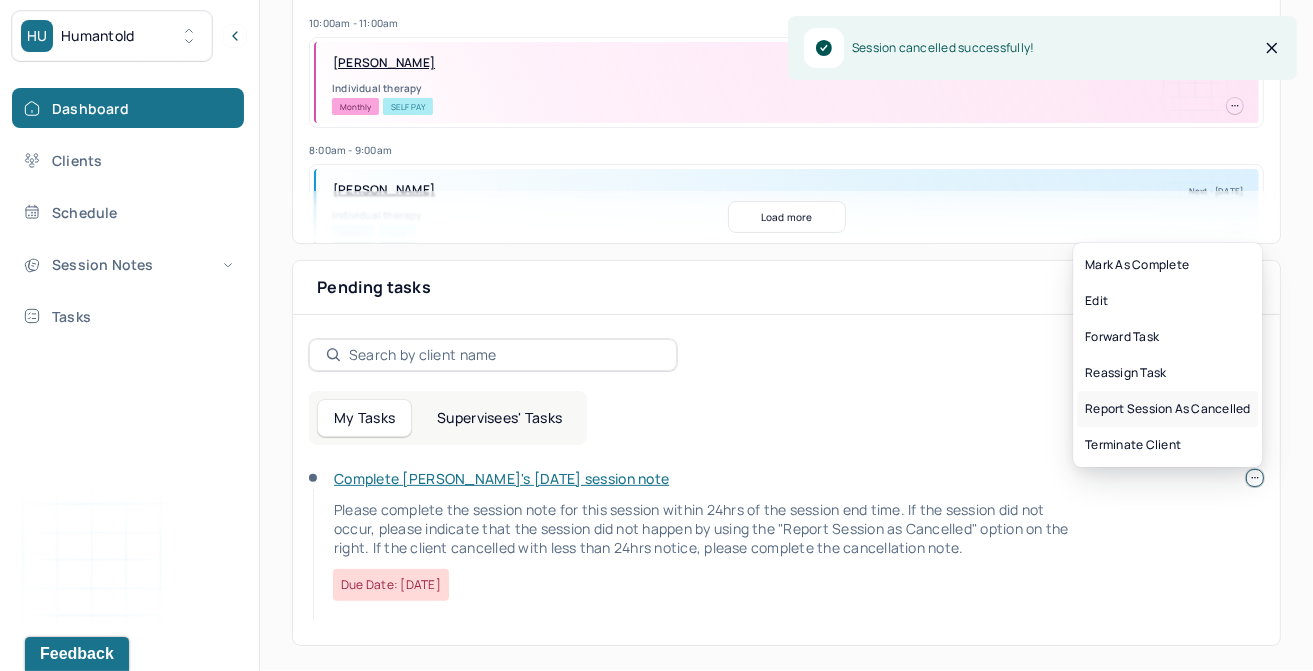 click on "Report session as cancelled" at bounding box center [1167, 409] 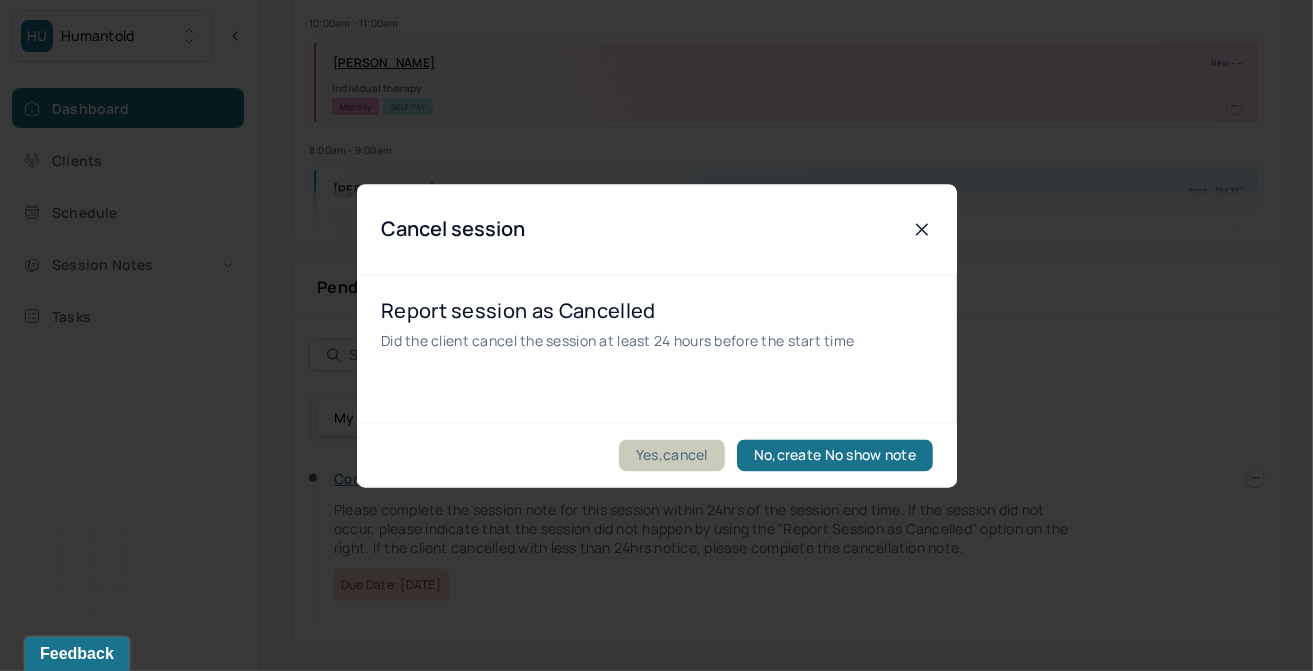 click on "Yes,cancel" at bounding box center (672, 455) 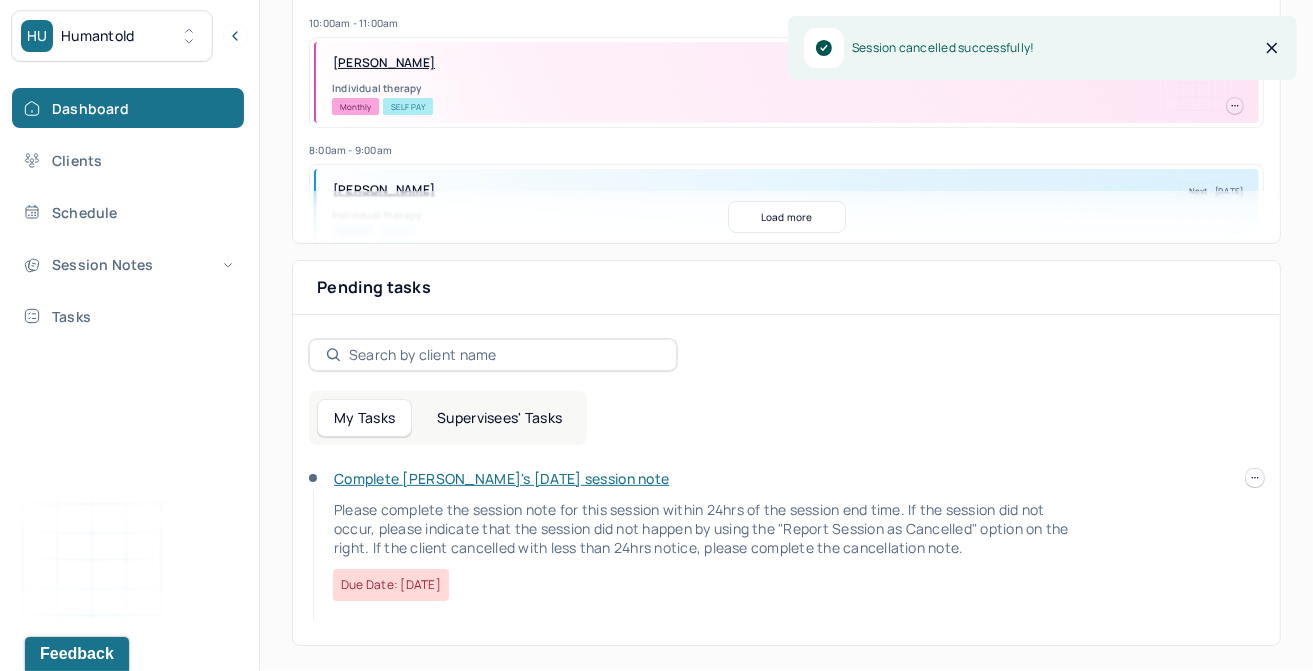 scroll, scrollTop: 408, scrollLeft: 0, axis: vertical 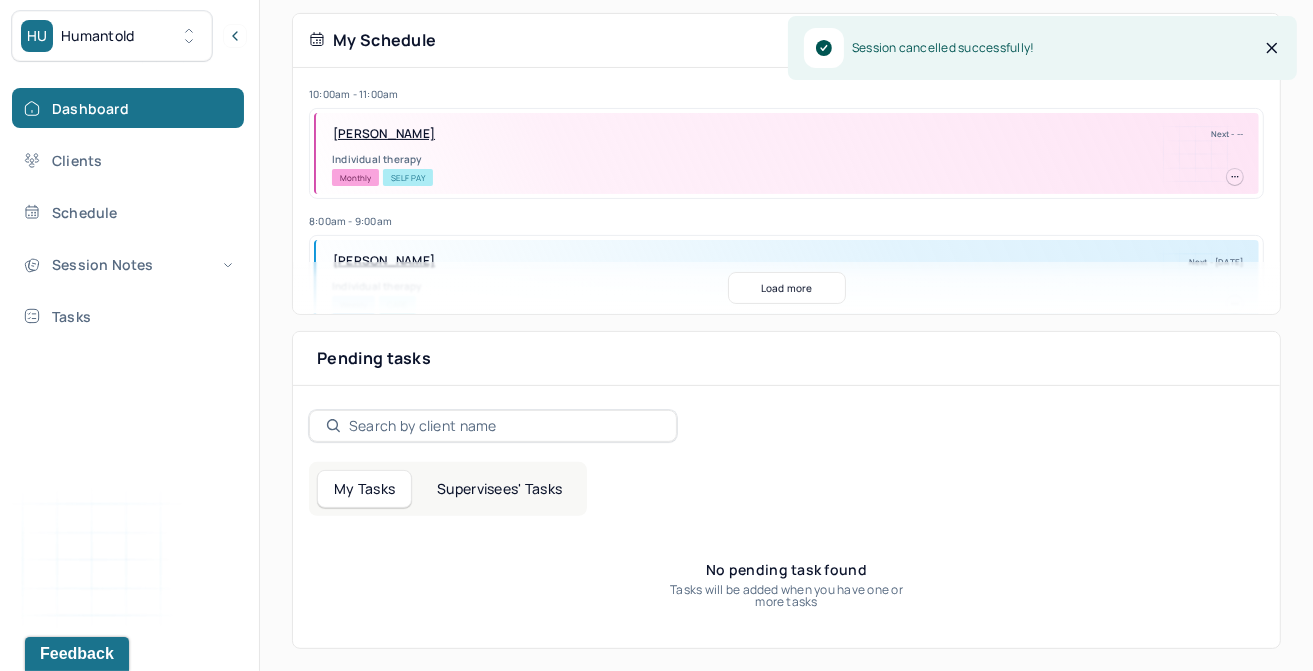 click on "Supervisees' Tasks" at bounding box center (499, 489) 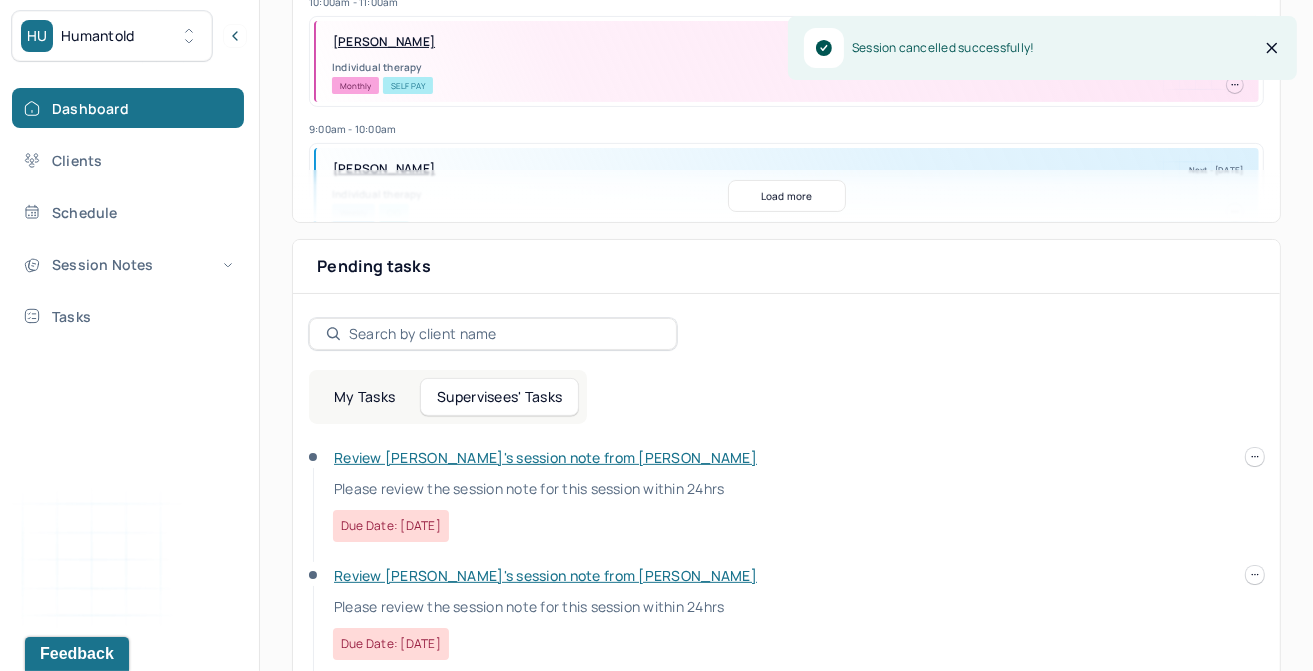 scroll, scrollTop: 678, scrollLeft: 0, axis: vertical 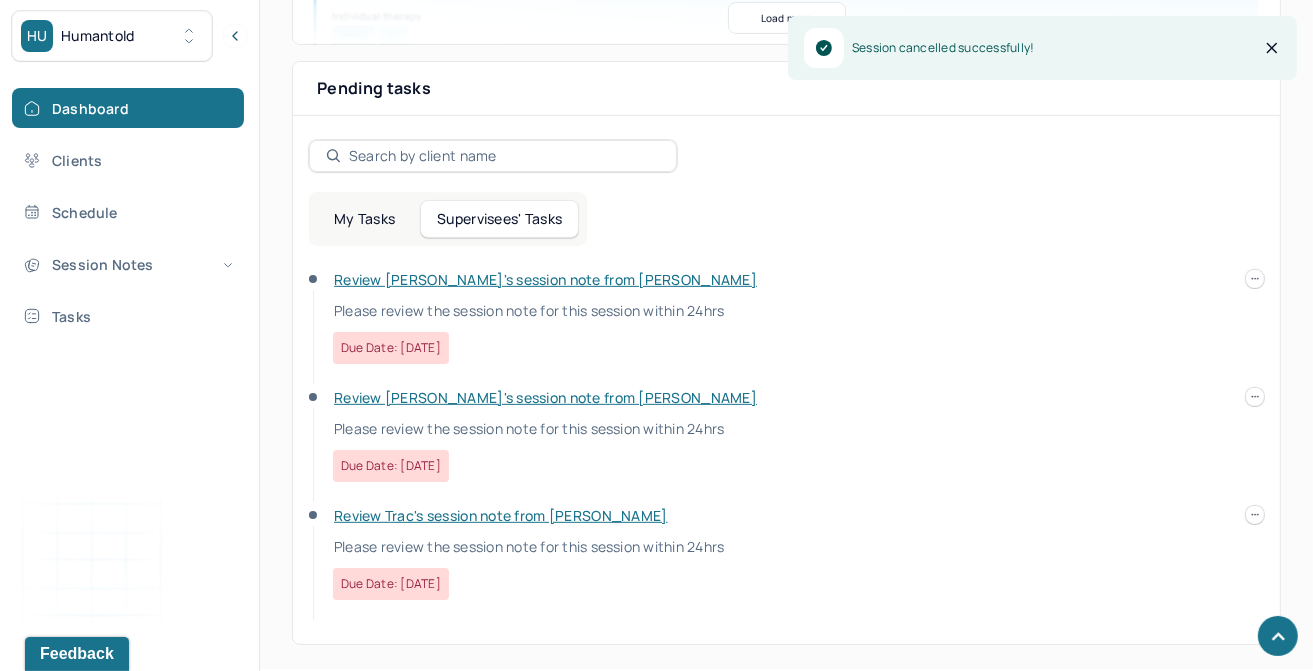 click on "Review [PERSON_NAME]'s session note from [PERSON_NAME]" at bounding box center [545, 279] 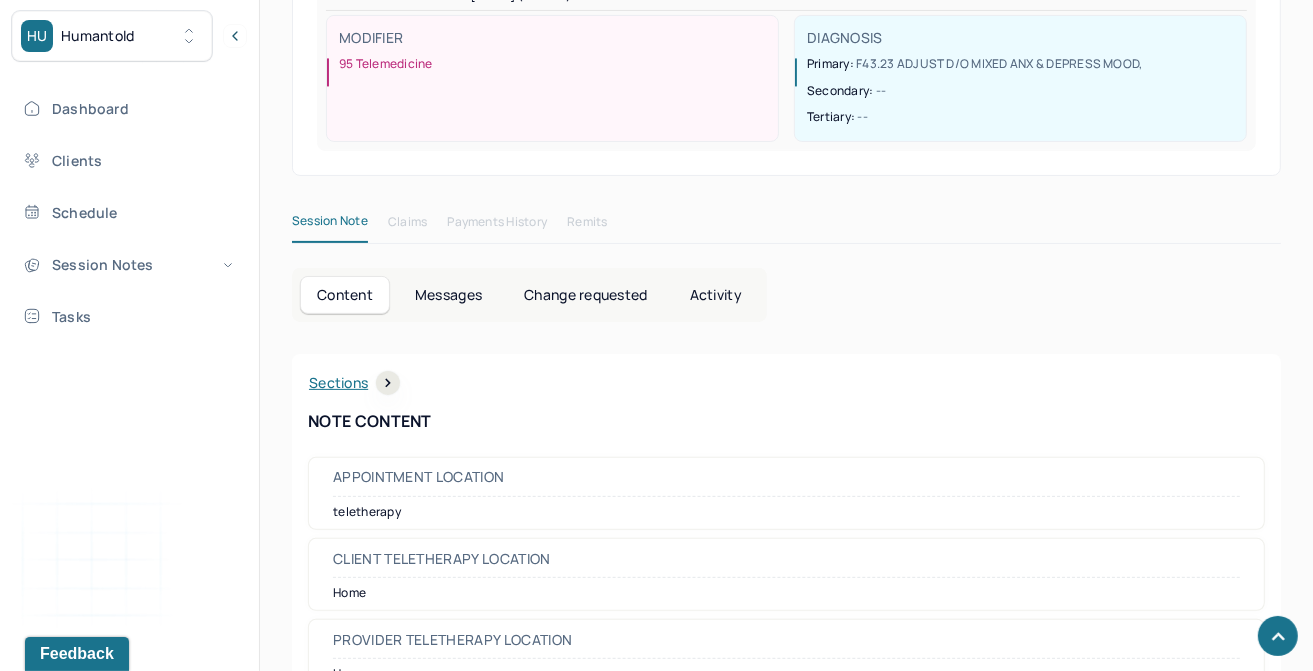 scroll, scrollTop: 0, scrollLeft: 0, axis: both 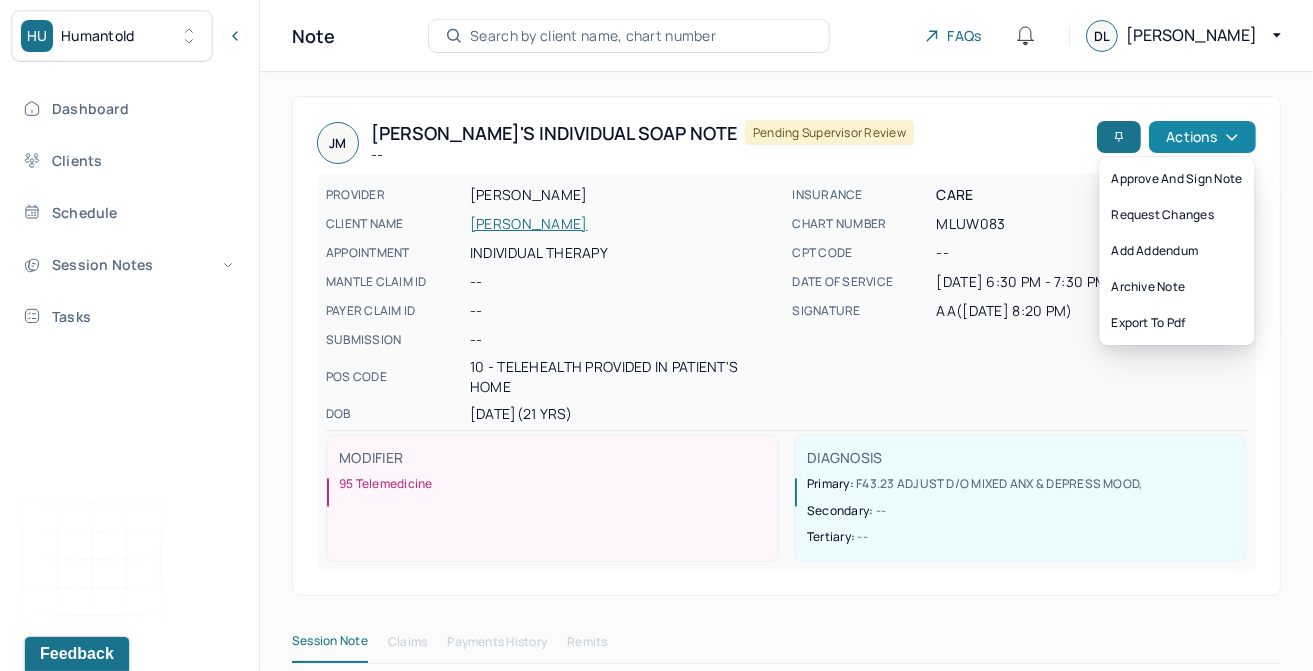 click on "Actions" at bounding box center [1202, 137] 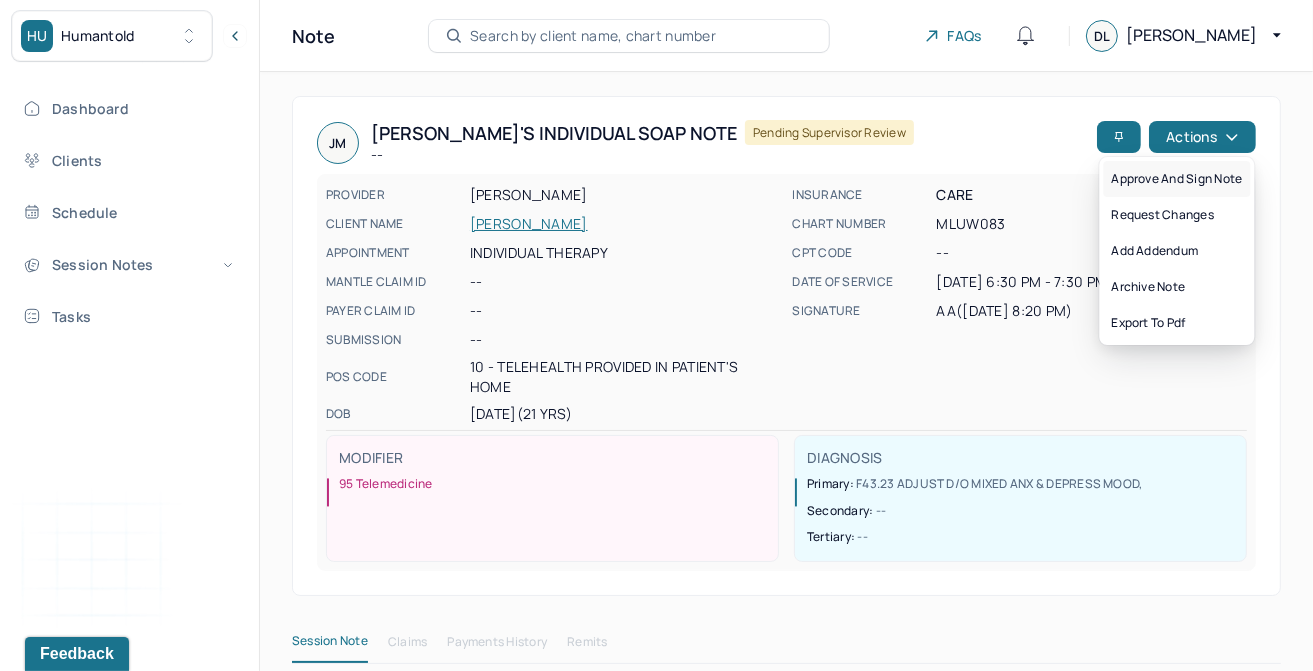 click on "Approve and sign note" at bounding box center [1176, 179] 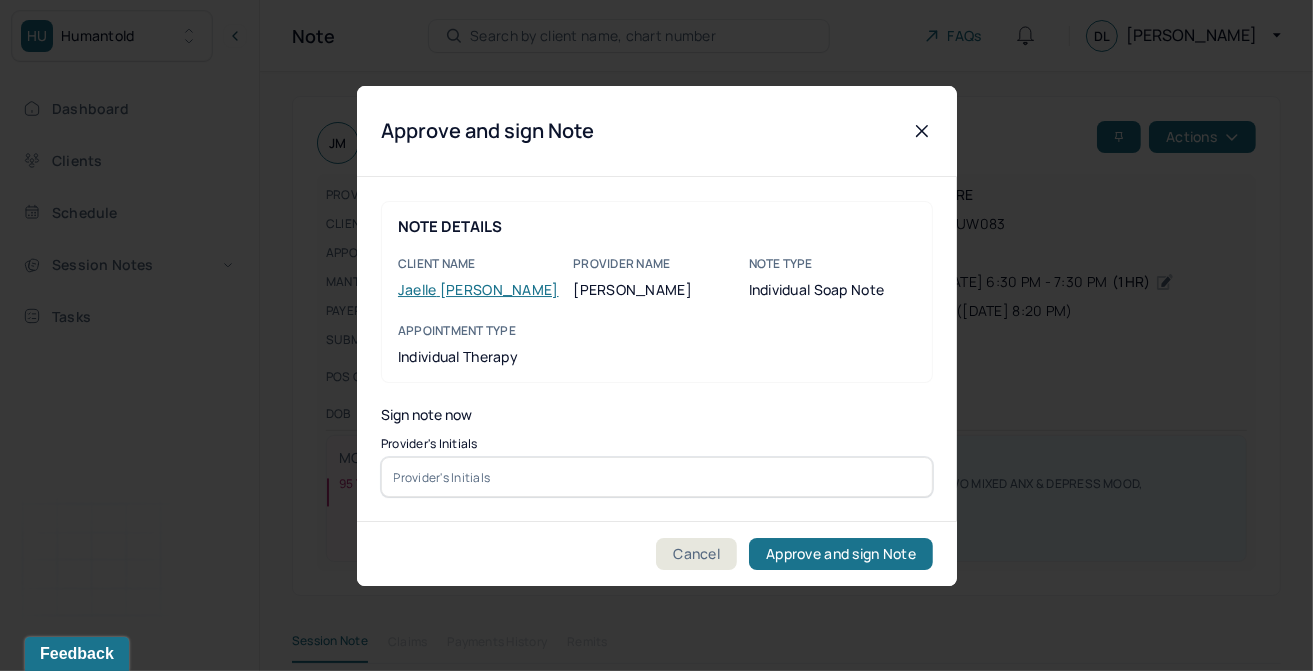 click at bounding box center [657, 477] 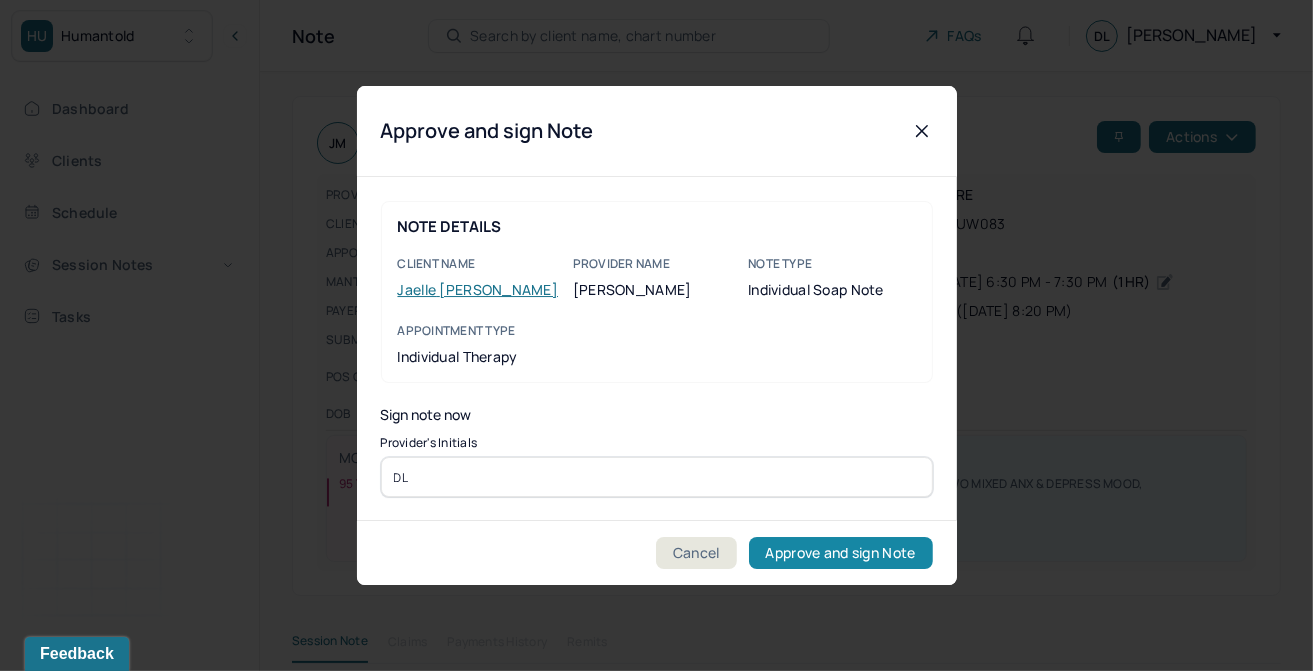 type on "DL" 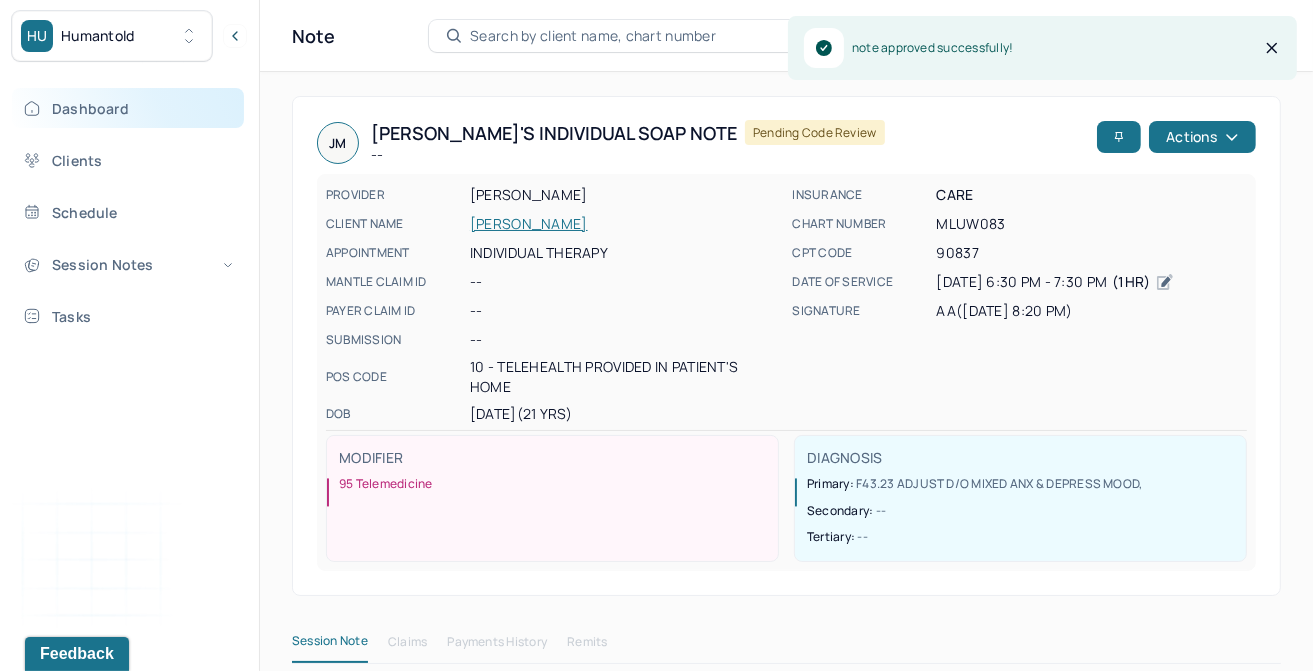 click on "Dashboard" at bounding box center (128, 108) 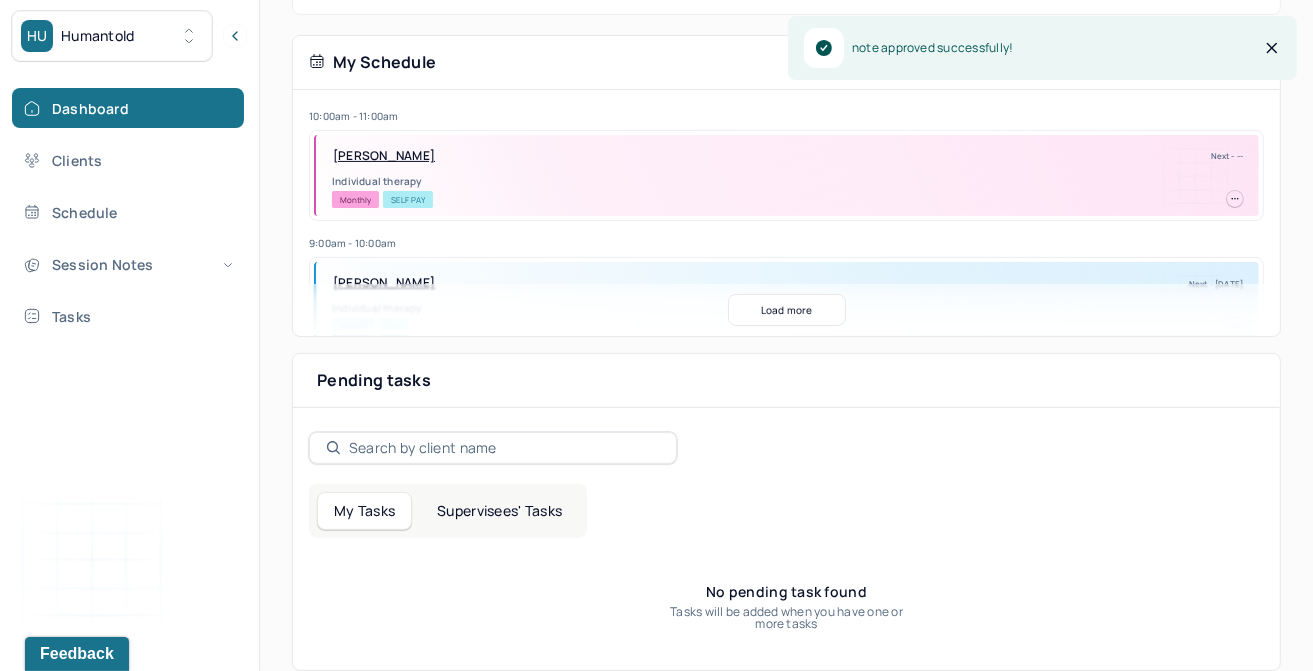 scroll, scrollTop: 408, scrollLeft: 0, axis: vertical 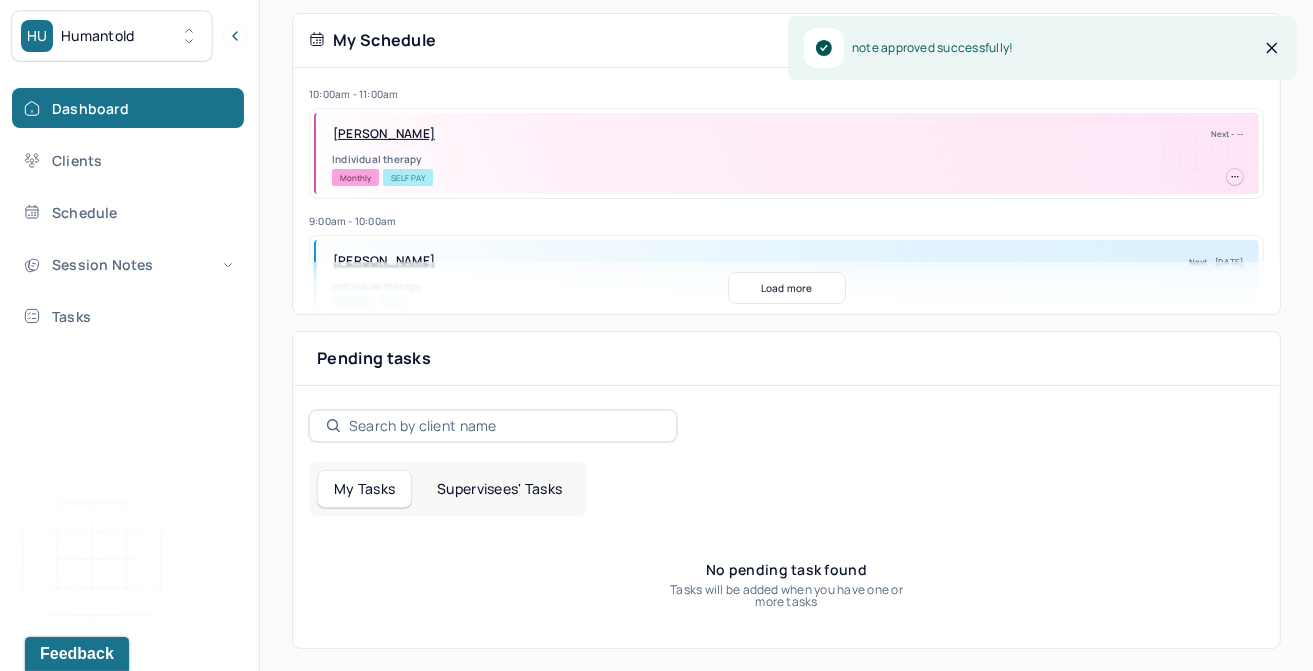 click on "Supervisees' Tasks" at bounding box center (499, 489) 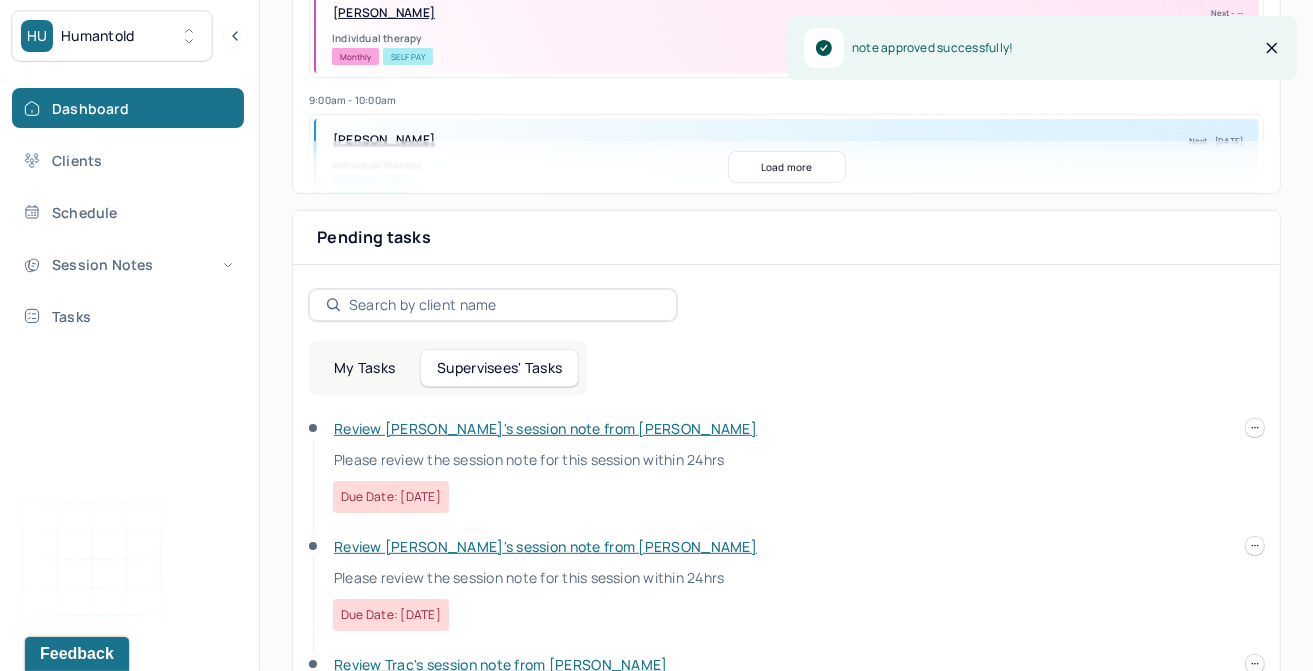 scroll, scrollTop: 678, scrollLeft: 0, axis: vertical 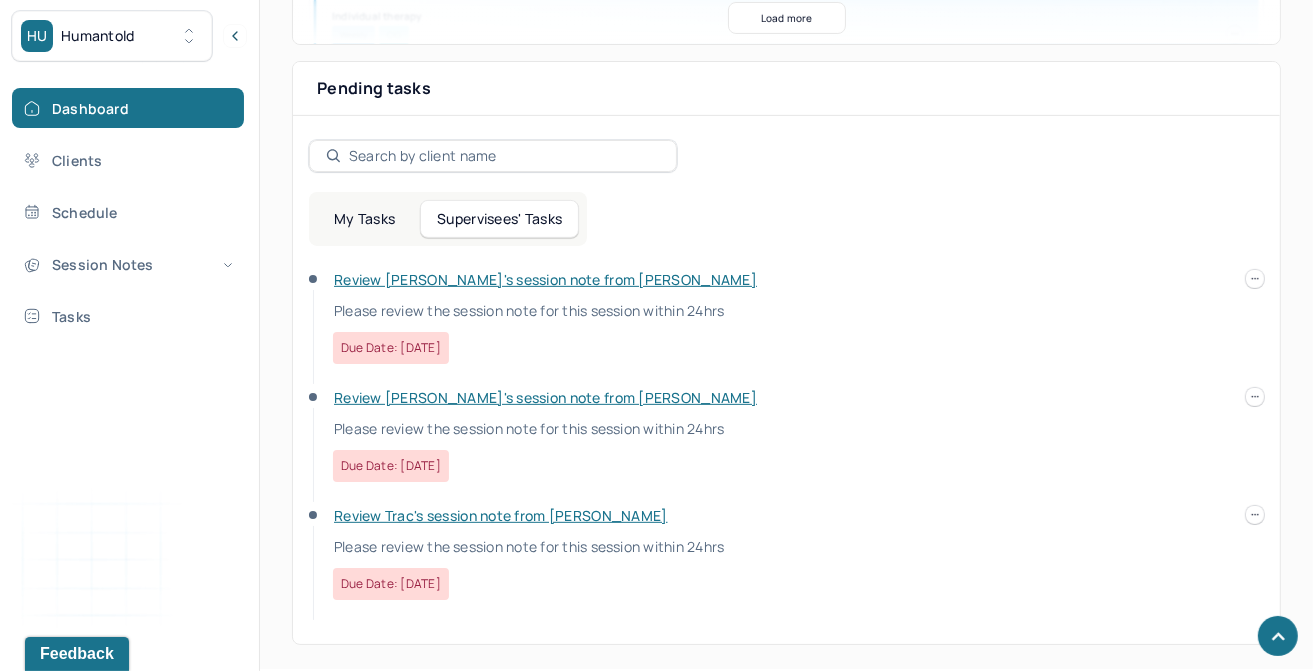 click on "Review [PERSON_NAME]'s session note from [PERSON_NAME] Please review the session note for this session within 24hrs Due date: [DATE]" at bounding box center (786, 329) 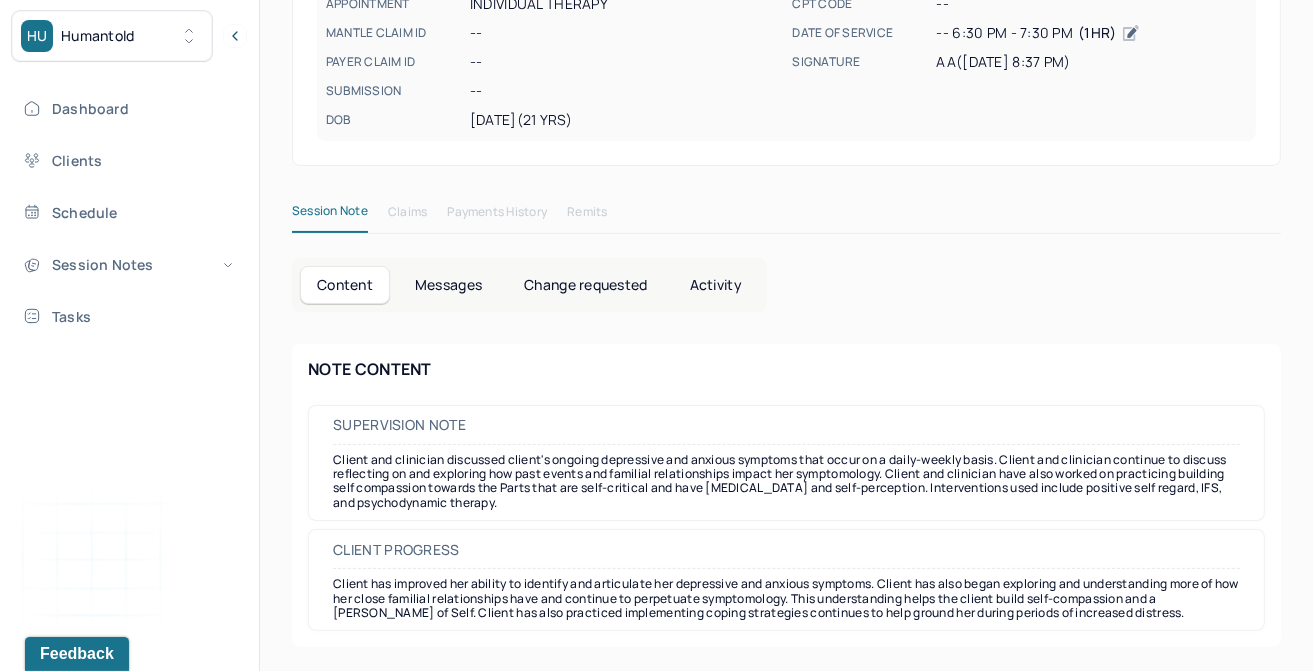 scroll, scrollTop: 0, scrollLeft: 0, axis: both 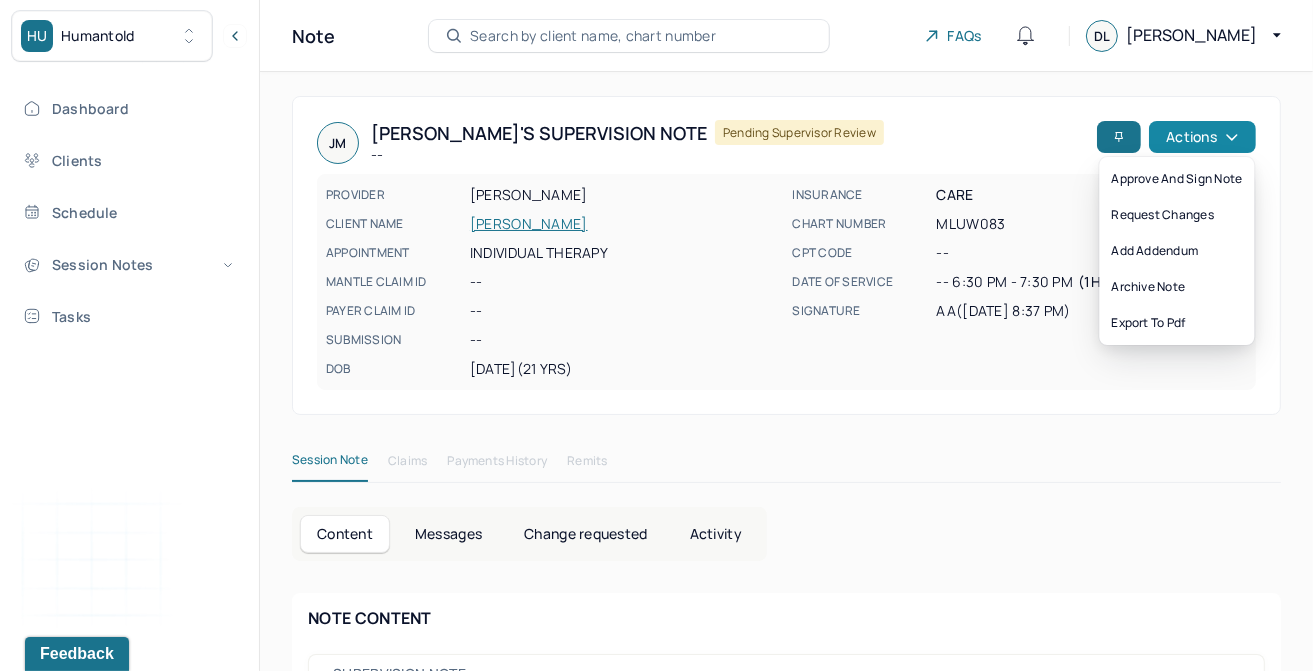 click on "Actions" at bounding box center (1202, 137) 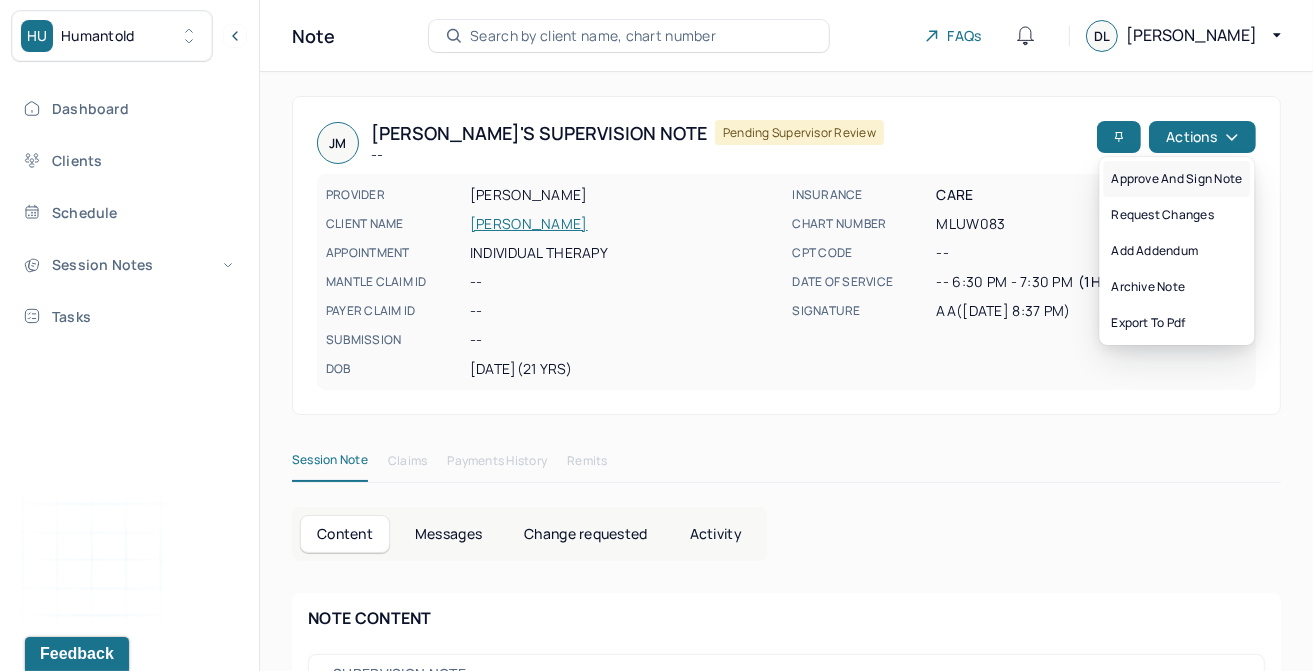 click on "Approve and sign note" at bounding box center [1176, 179] 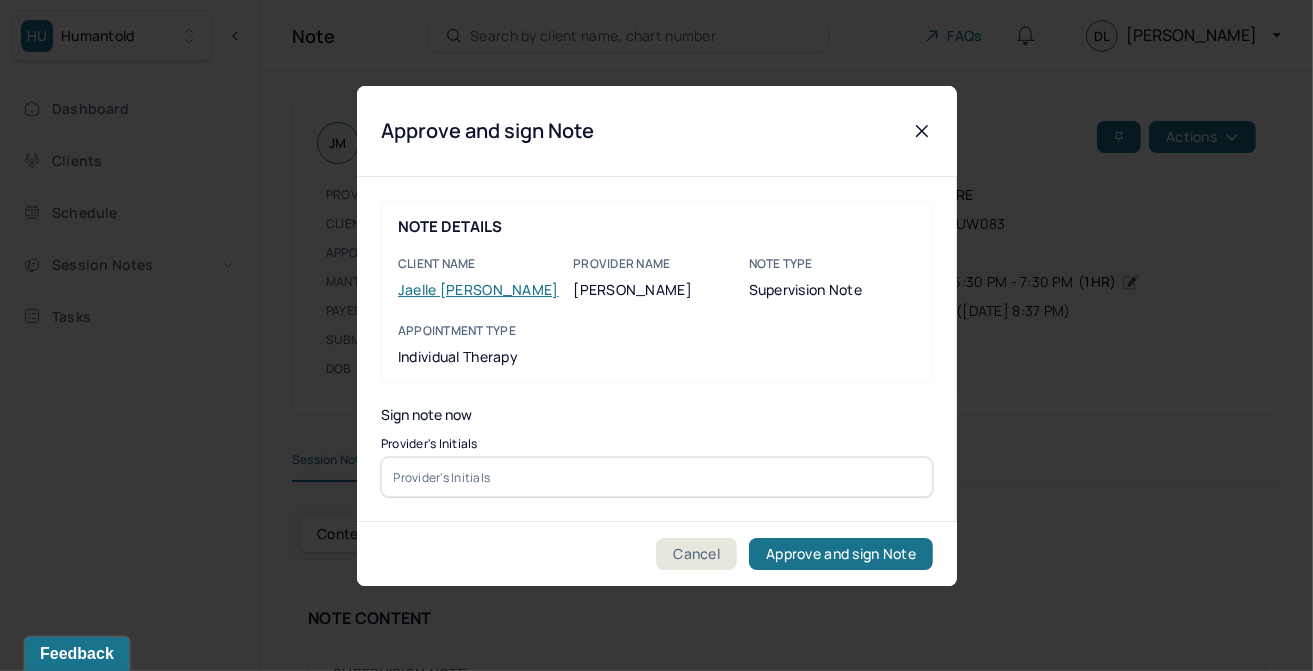 click at bounding box center [657, 477] 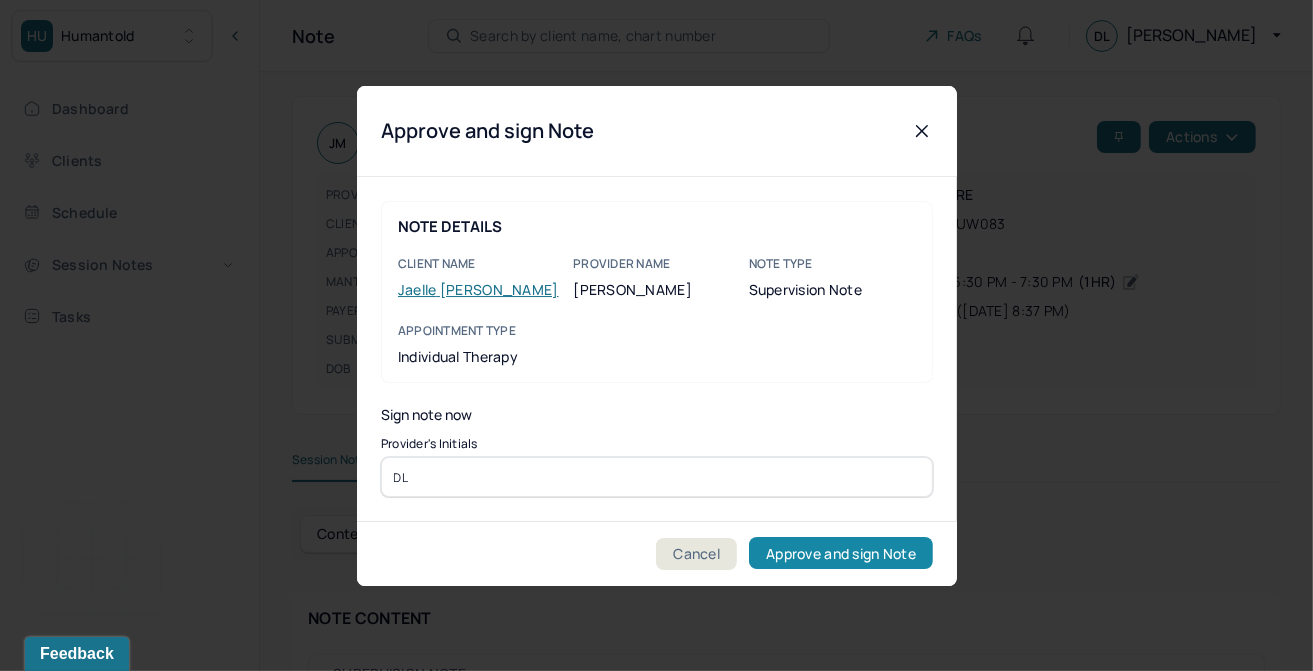 type on "DL" 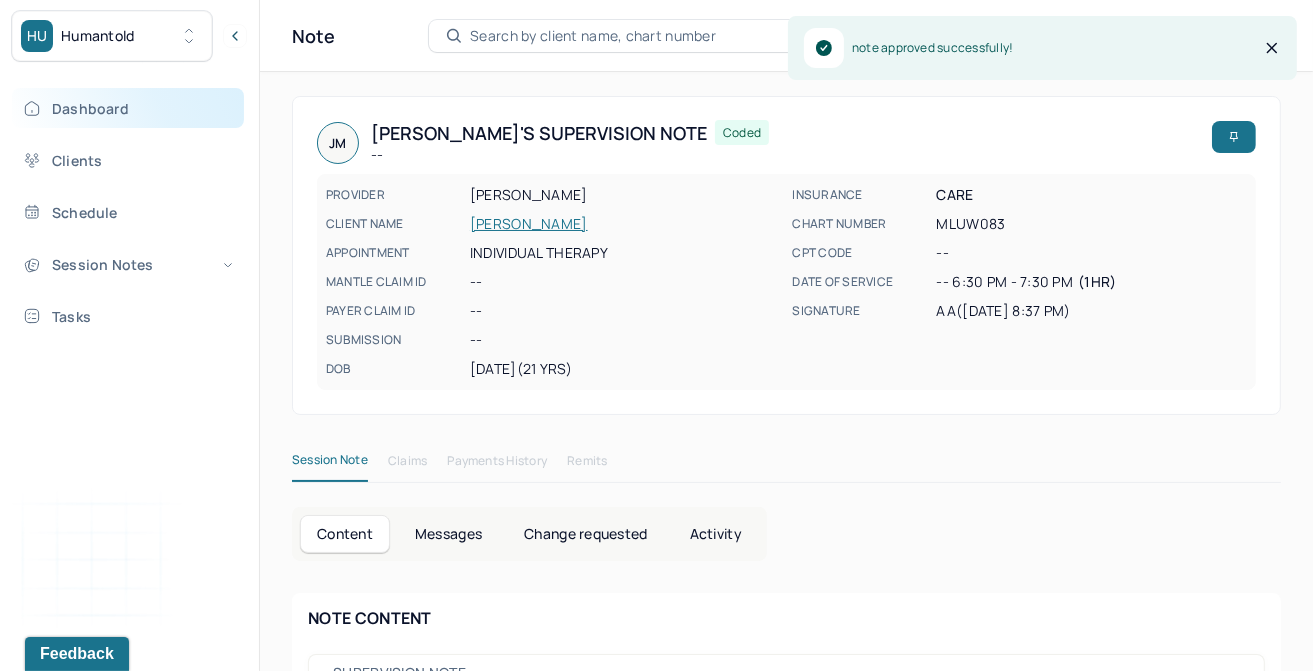 click on "Dashboard" at bounding box center (128, 108) 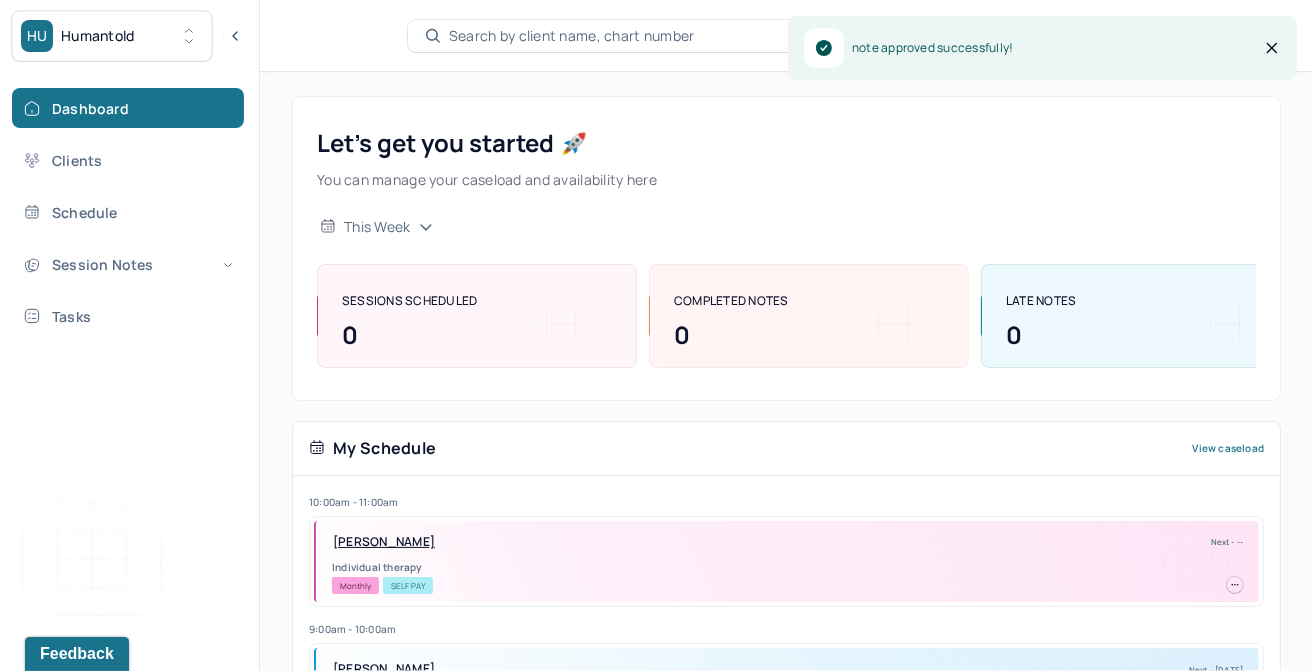 scroll, scrollTop: 408, scrollLeft: 0, axis: vertical 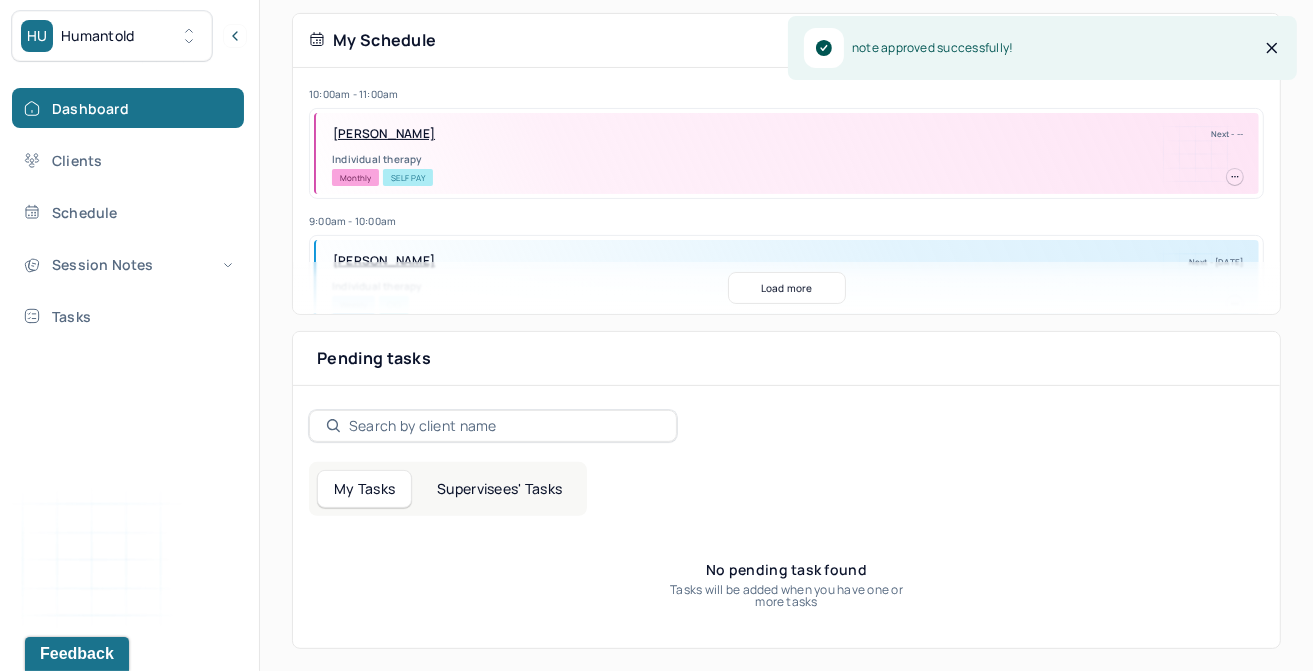click on "Supervisees' Tasks" at bounding box center [499, 489] 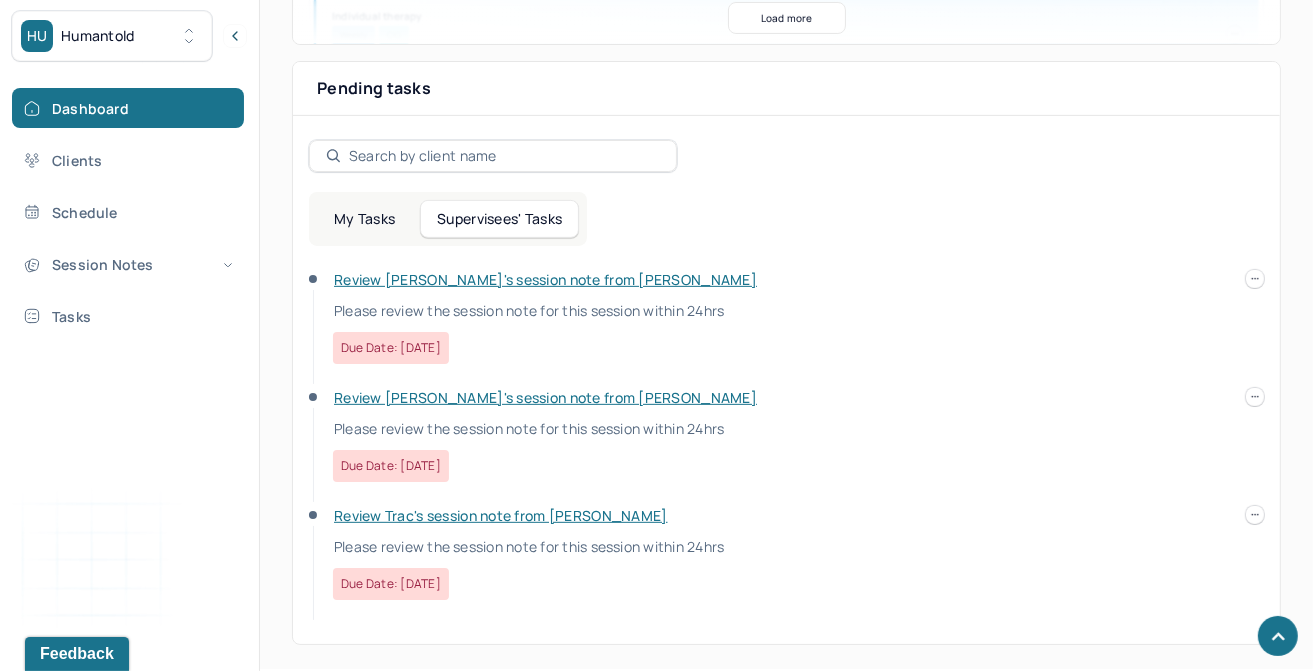 click on "Review Trac's session note from [PERSON_NAME]" at bounding box center (501, 515) 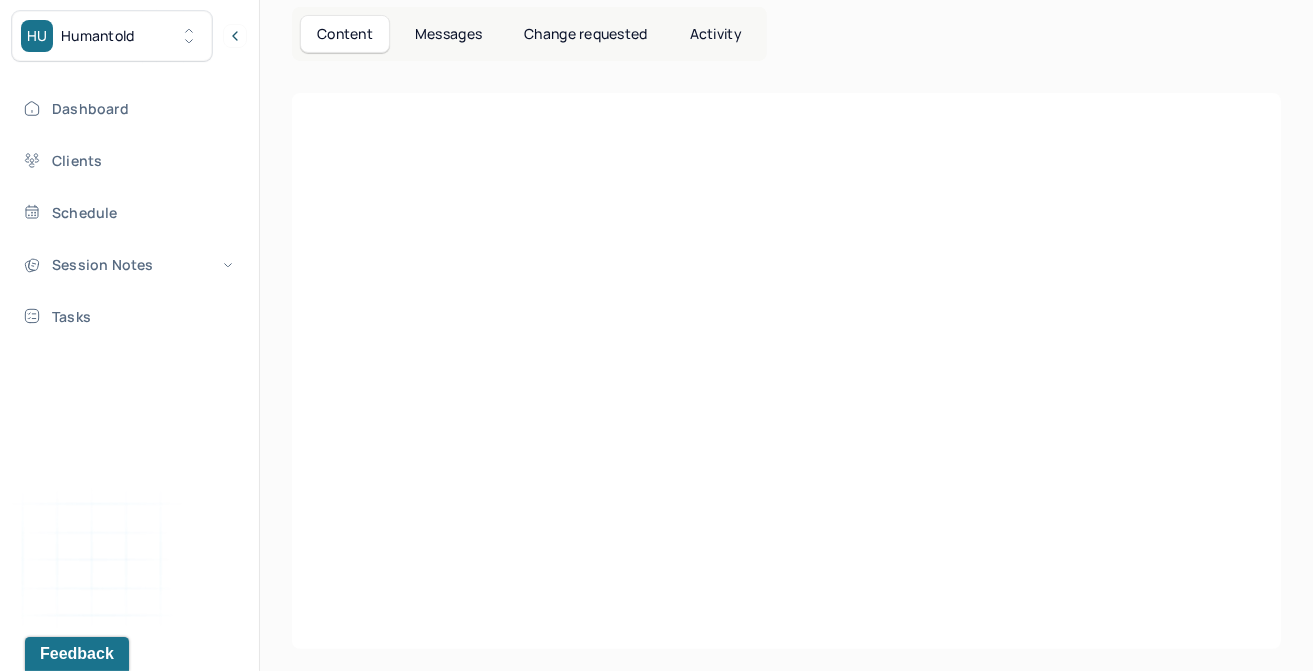 scroll, scrollTop: 0, scrollLeft: 0, axis: both 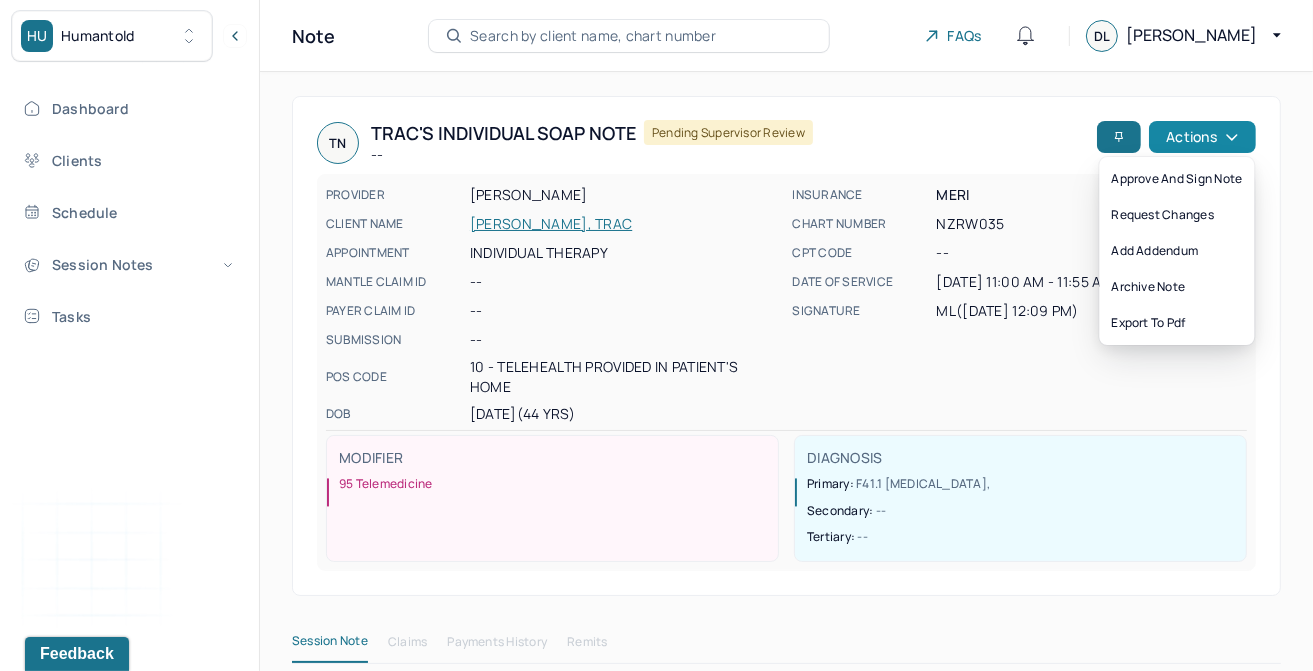 click on "Actions" at bounding box center [1202, 137] 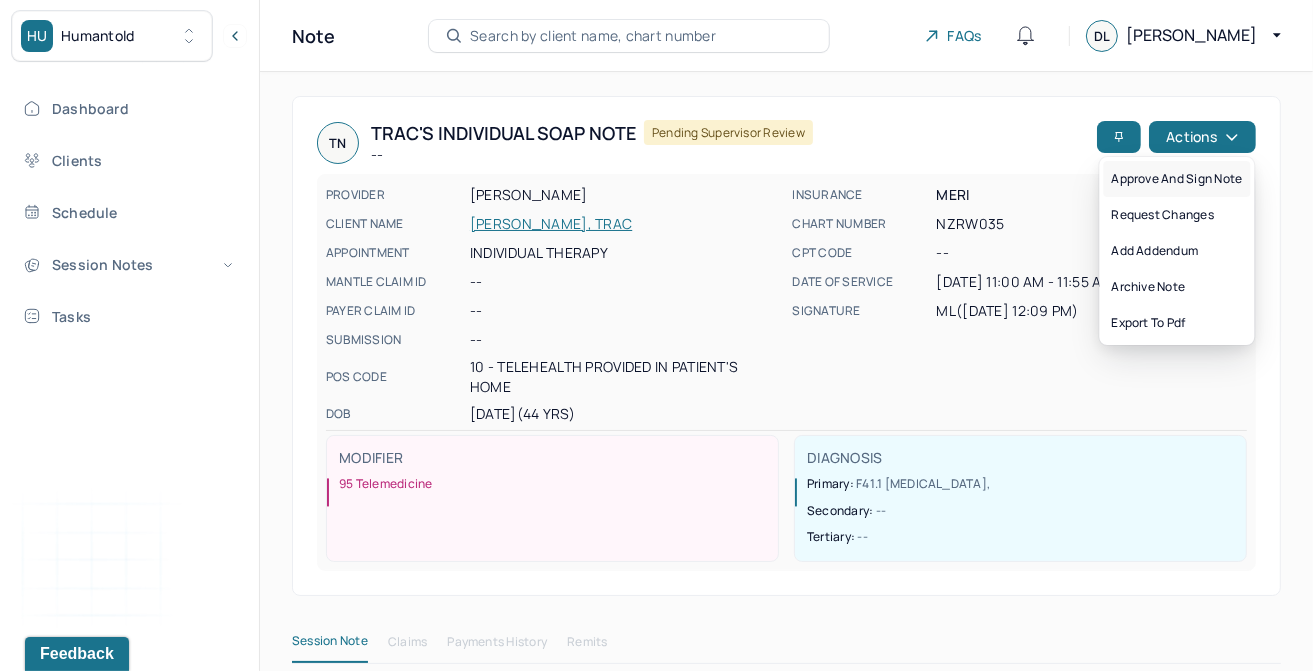 click on "Approve and sign note" at bounding box center [1176, 179] 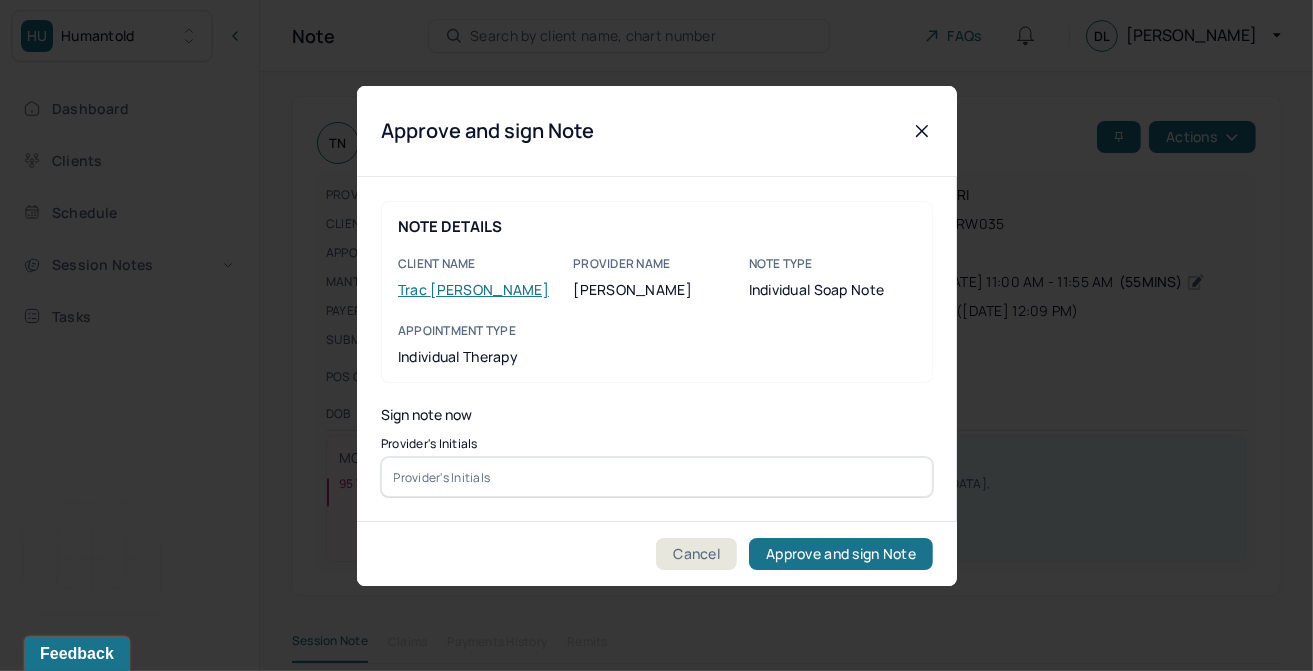 click at bounding box center (657, 477) 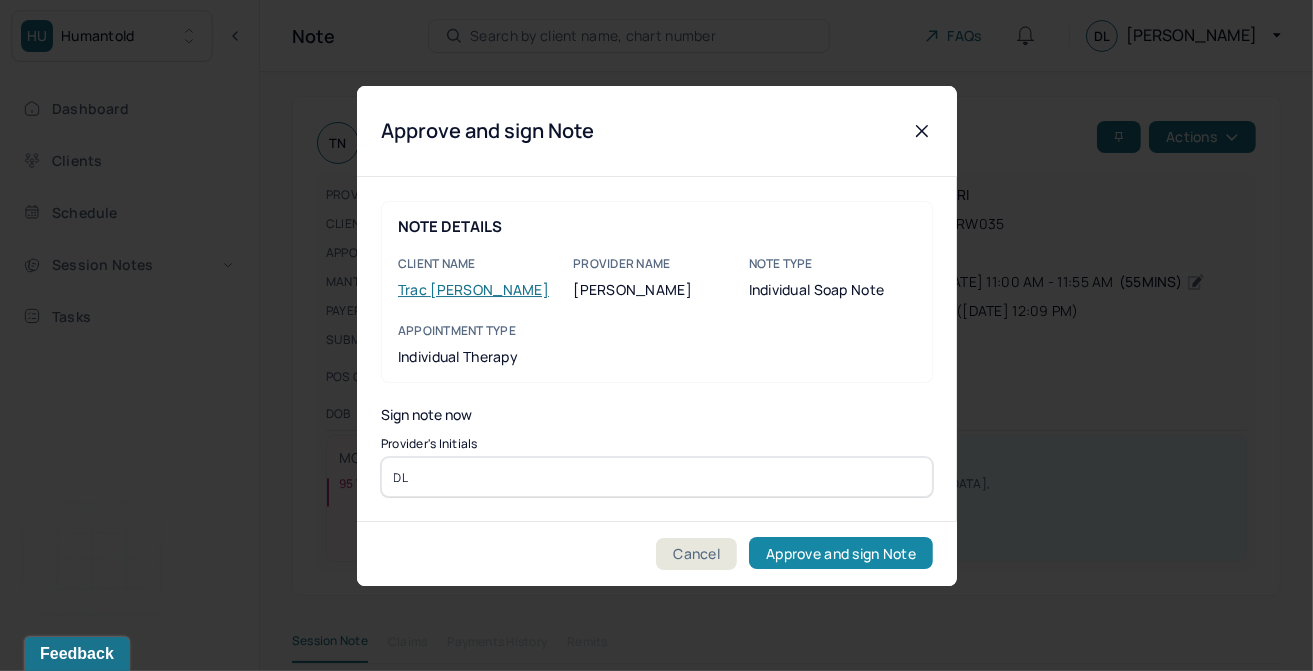 type on "DL" 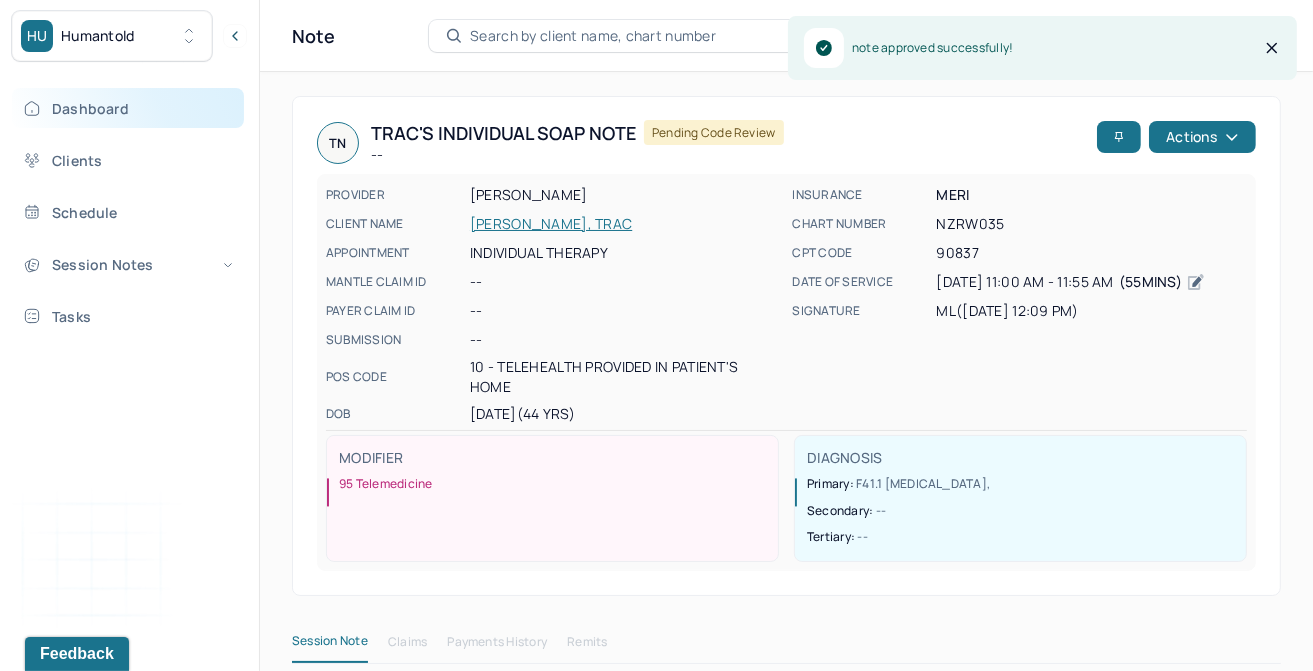 click on "Dashboard" at bounding box center [128, 108] 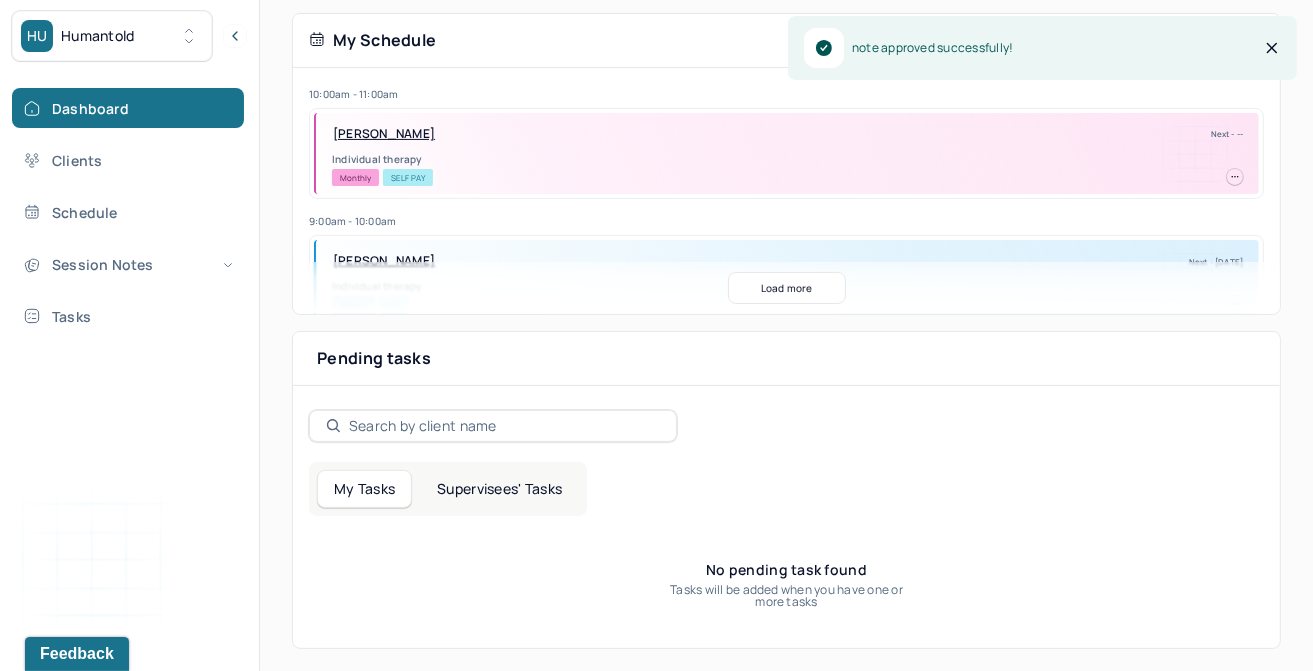 click on "Supervisees' Tasks" at bounding box center [499, 489] 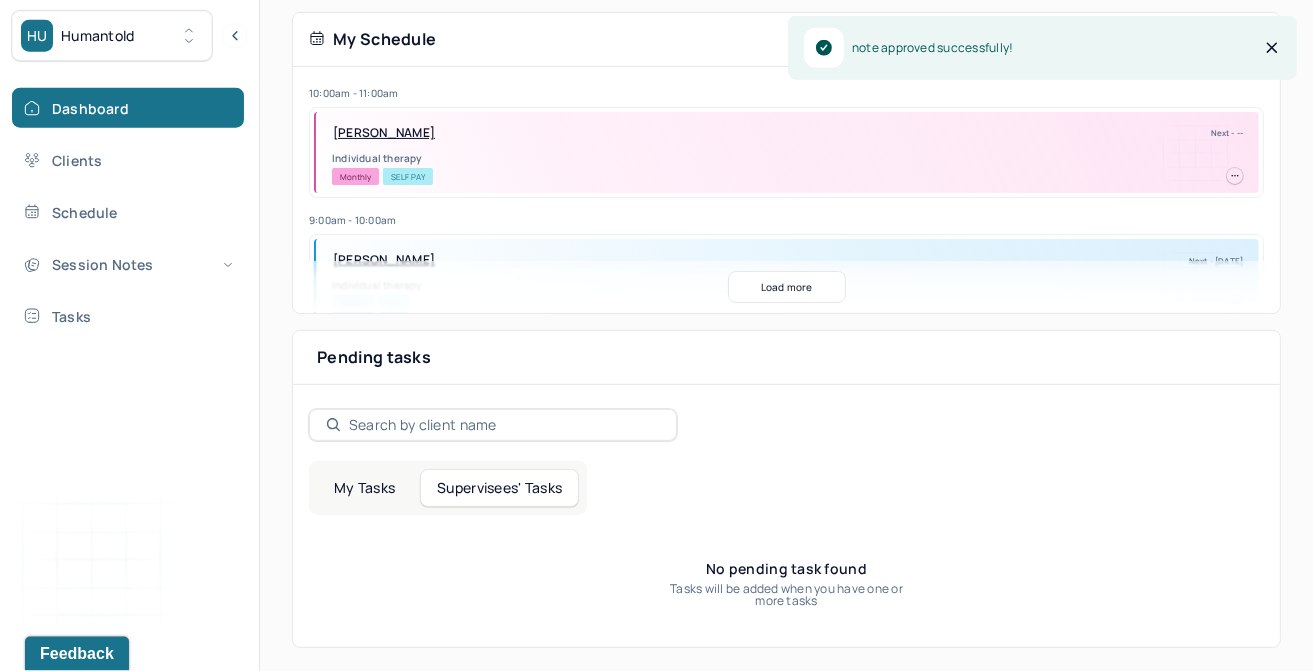 scroll, scrollTop: 408, scrollLeft: 0, axis: vertical 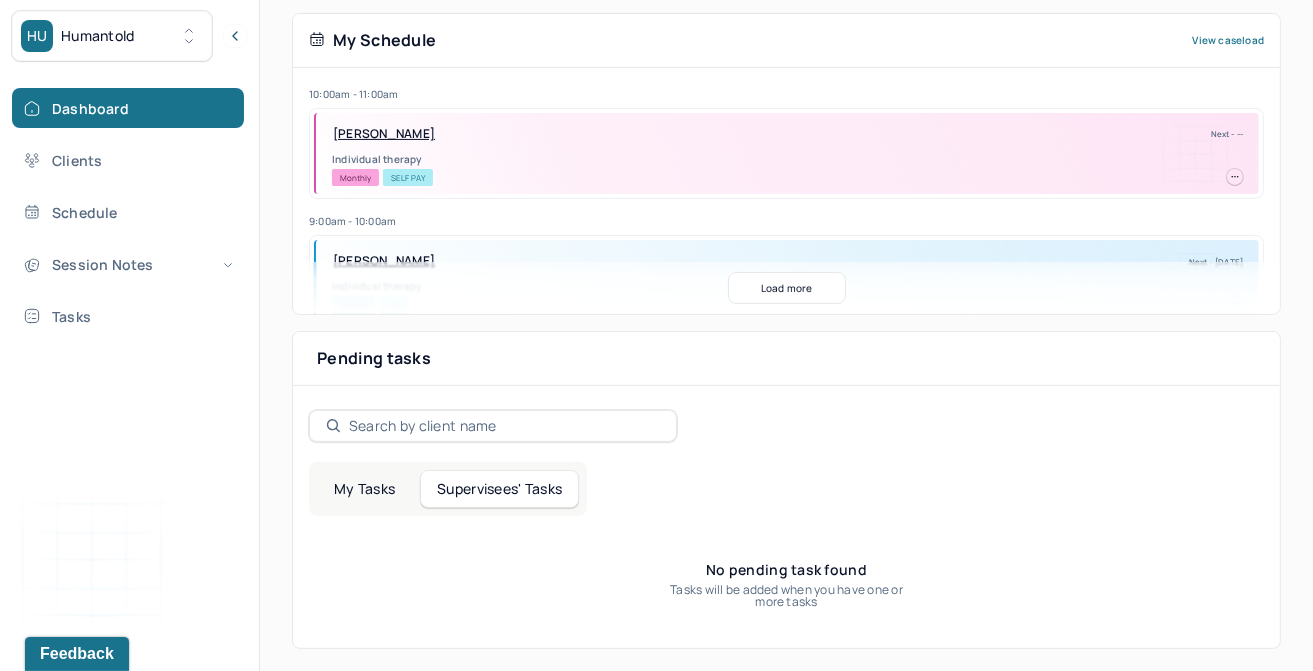 click on "My Tasks" at bounding box center [364, 489] 